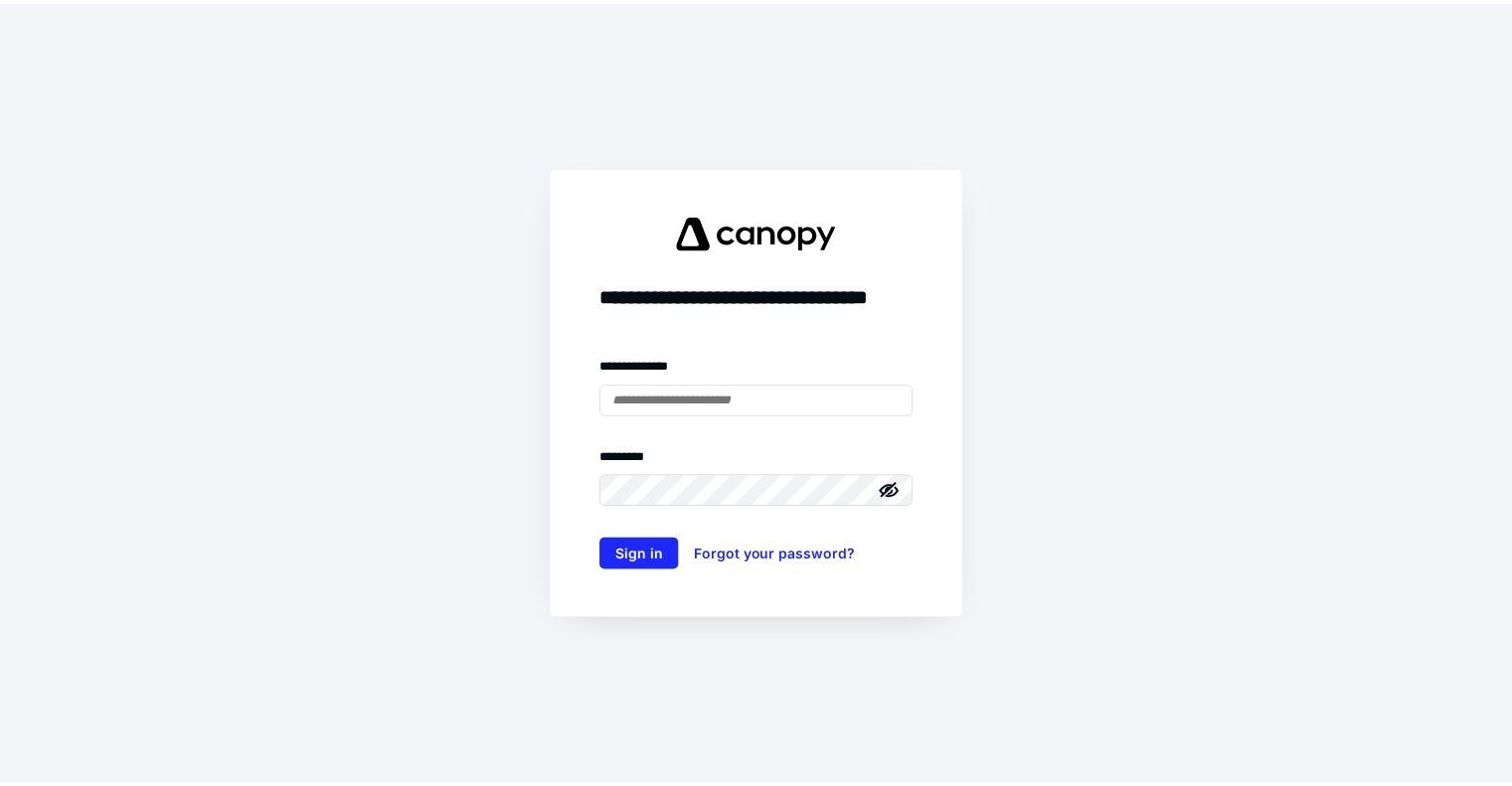 scroll, scrollTop: 0, scrollLeft: 0, axis: both 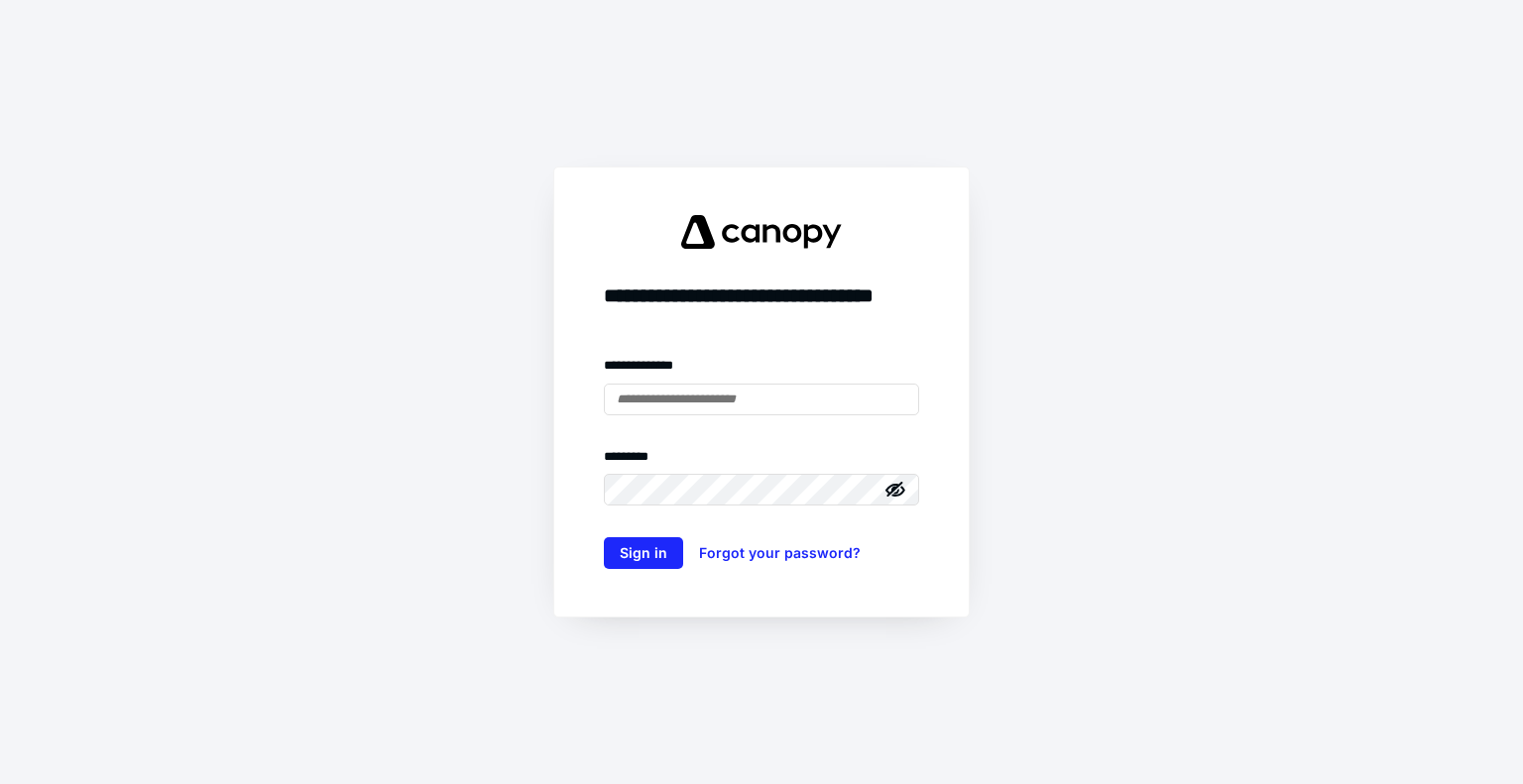 type on "**********" 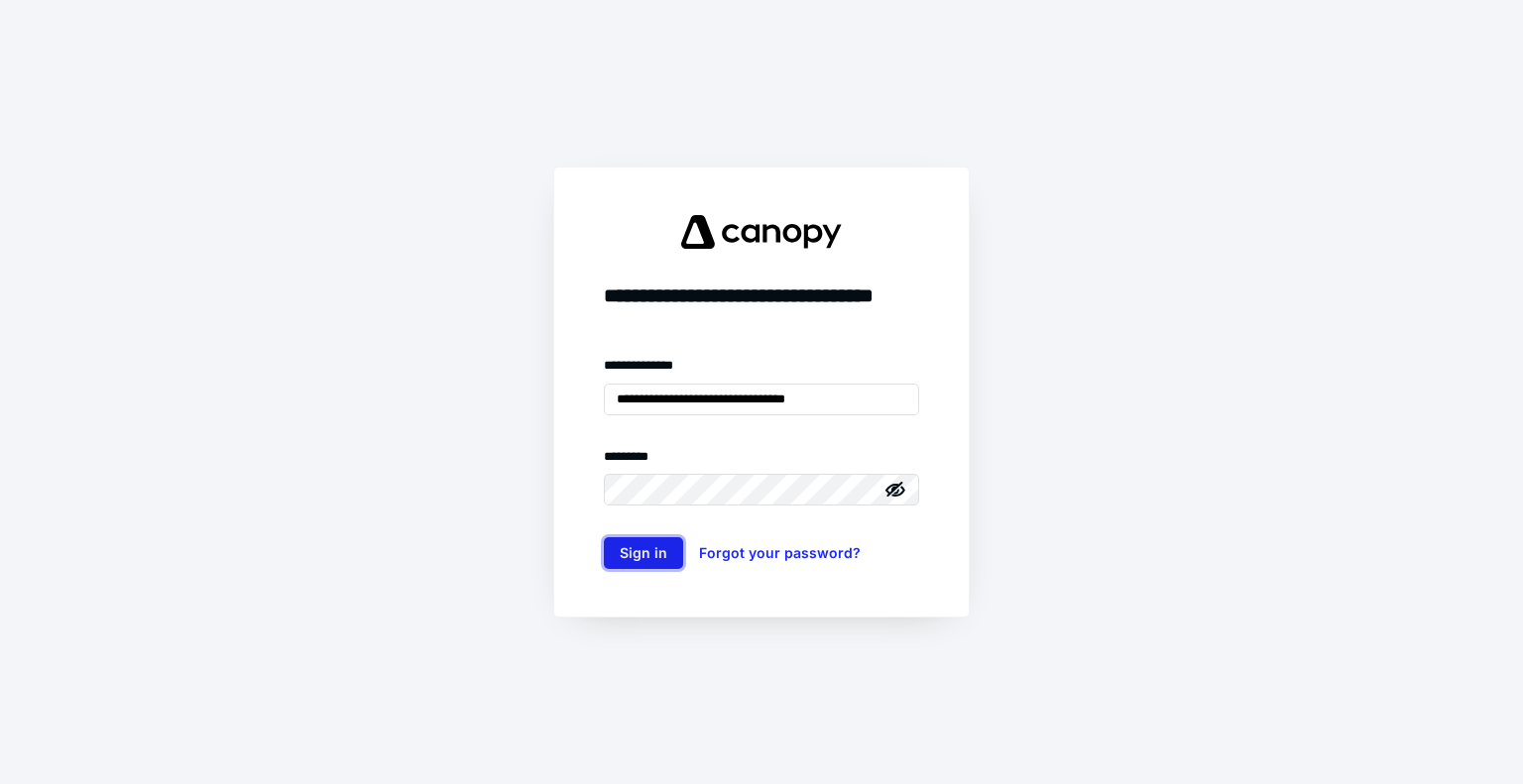 click on "Sign in" at bounding box center [644, 553] 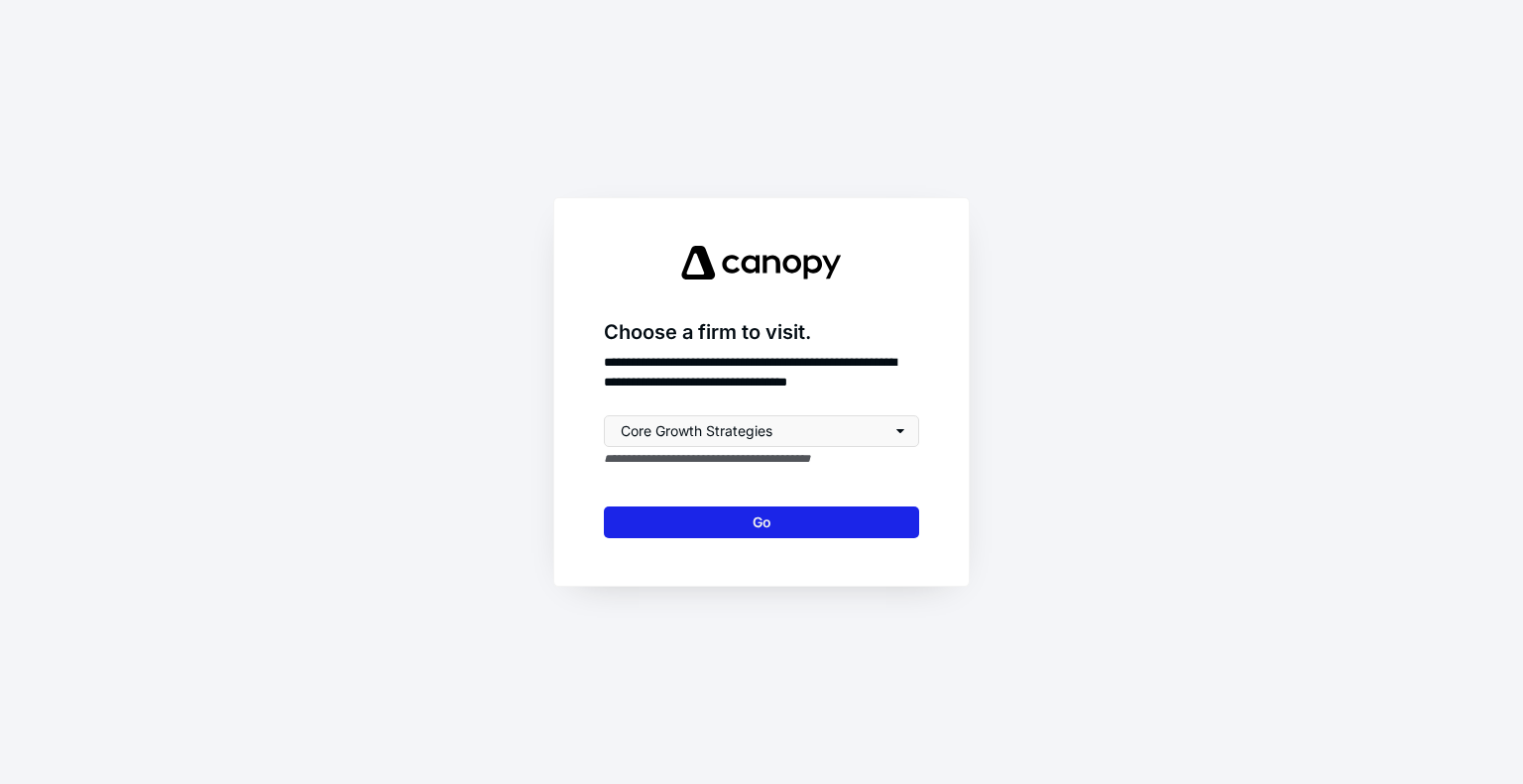 click on "Go" at bounding box center [762, 522] 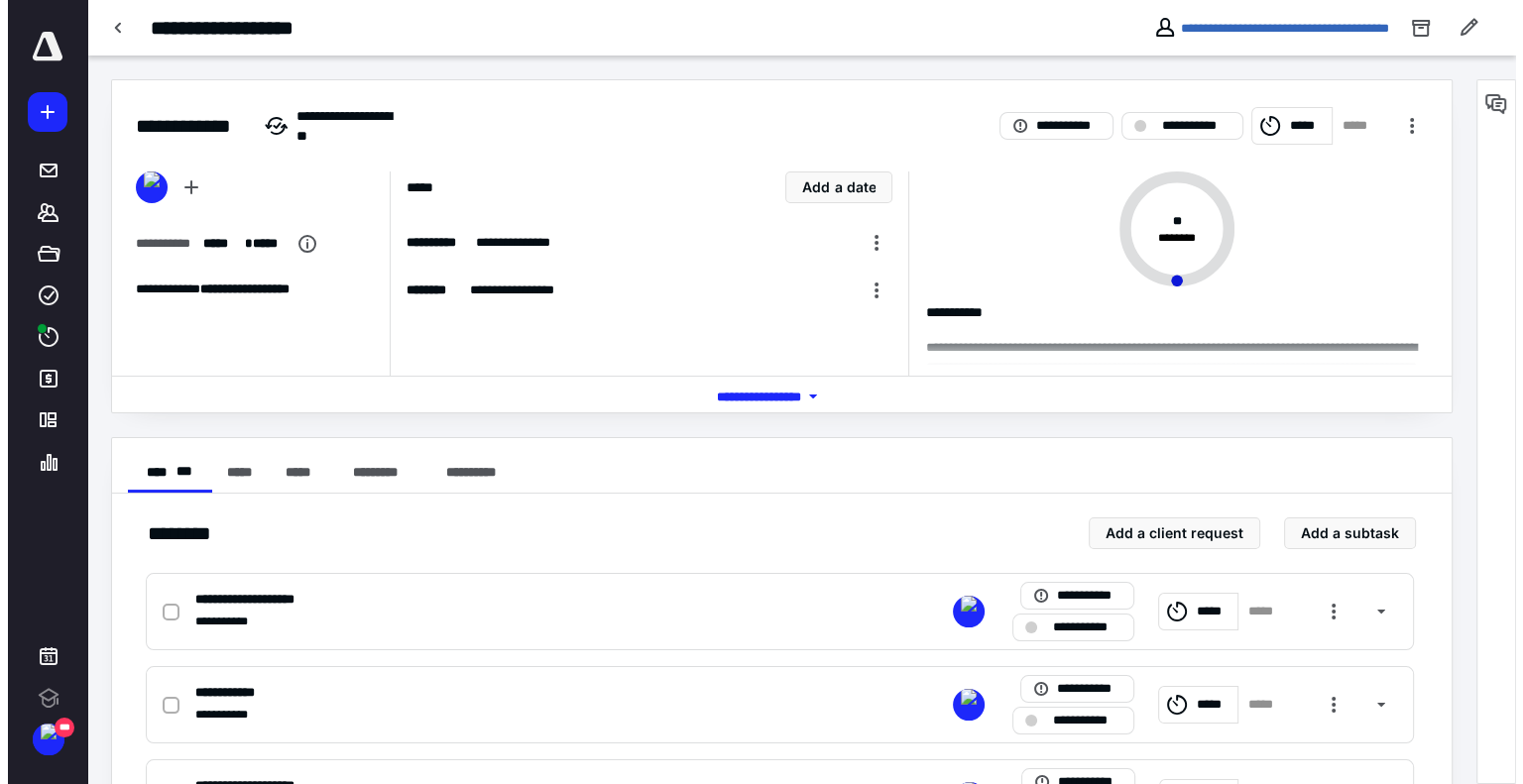 scroll, scrollTop: 0, scrollLeft: 0, axis: both 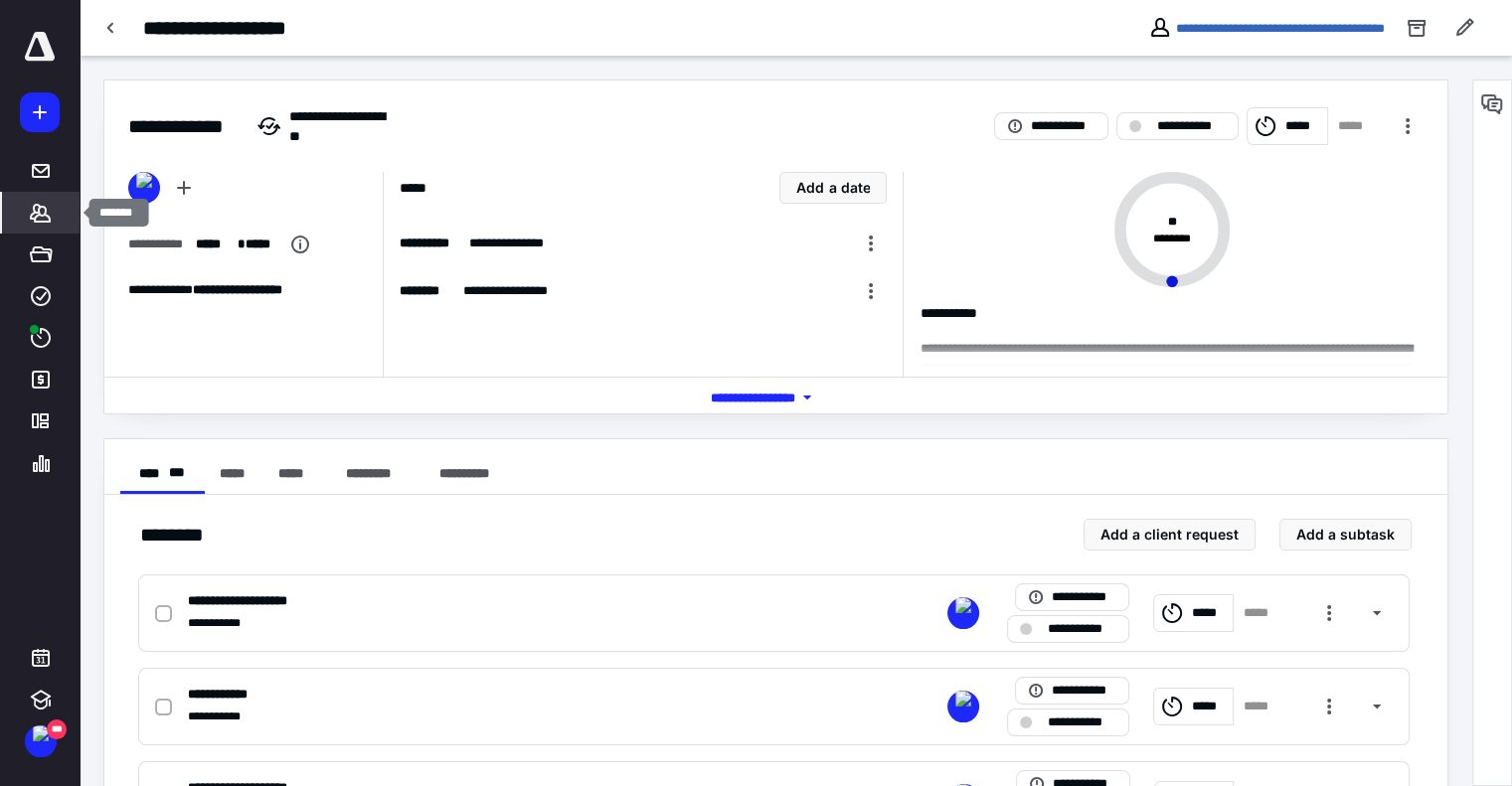 click 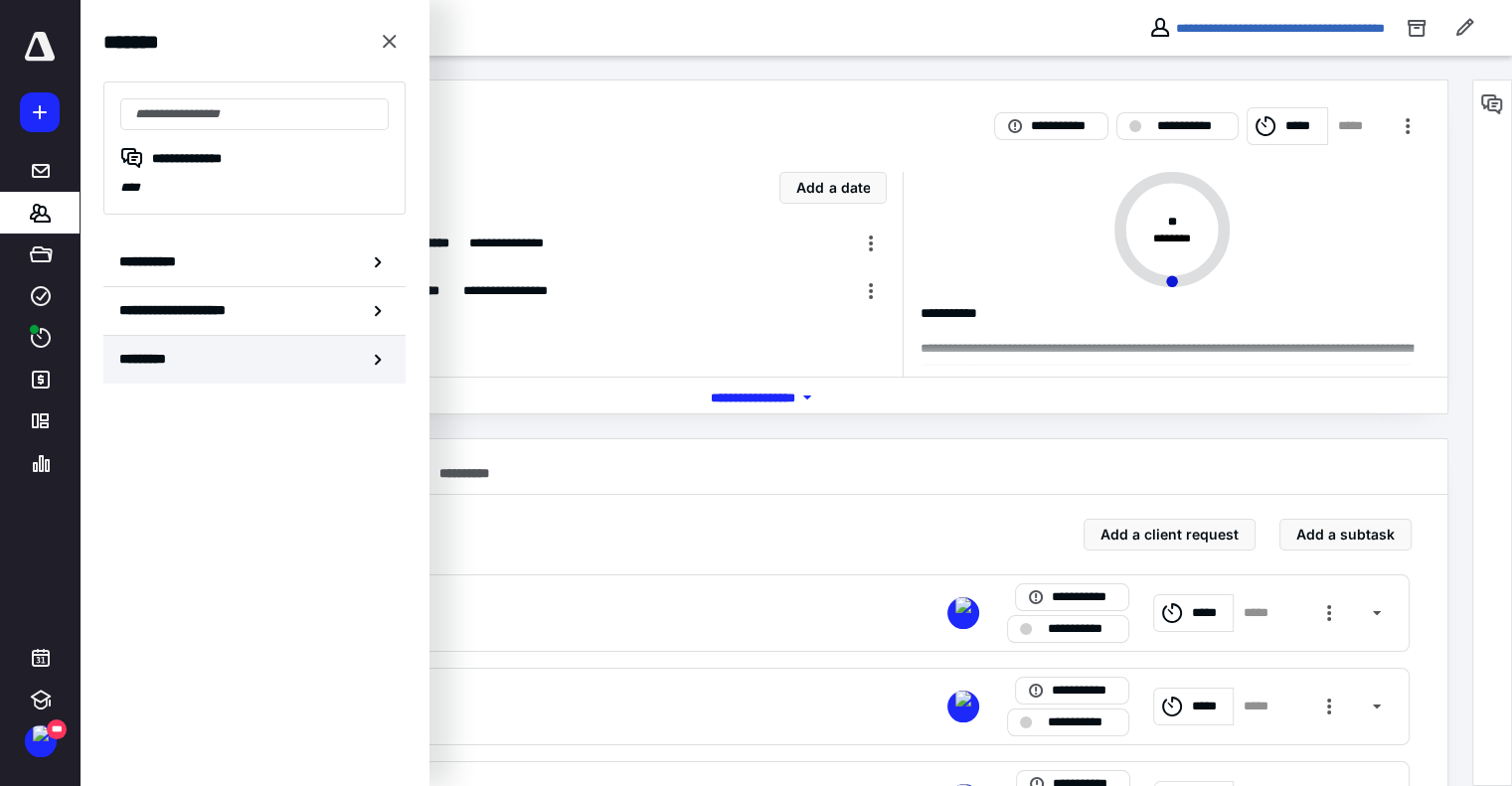 click on "*********" at bounding box center [254, 360] 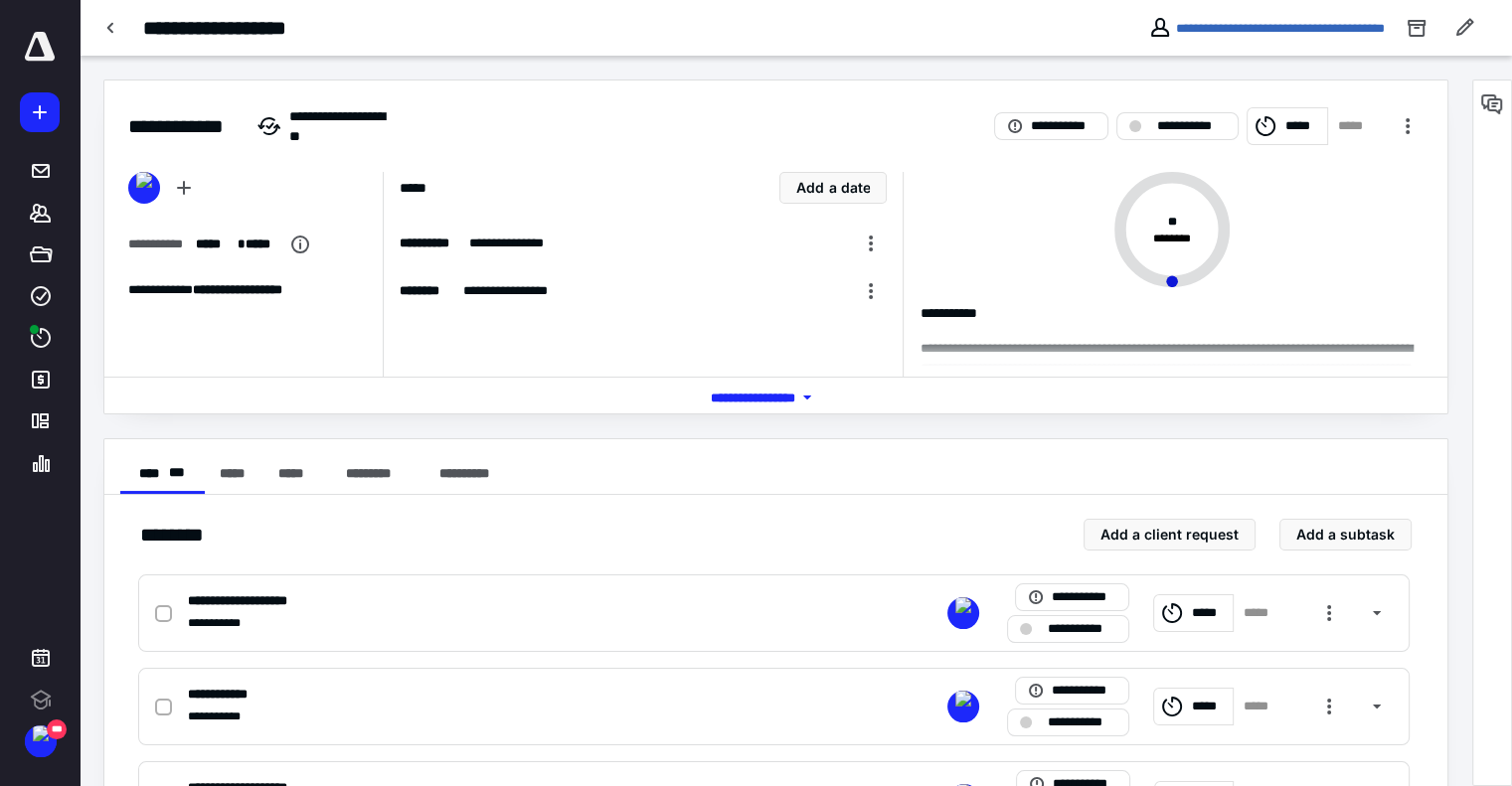 scroll, scrollTop: 0, scrollLeft: 0, axis: both 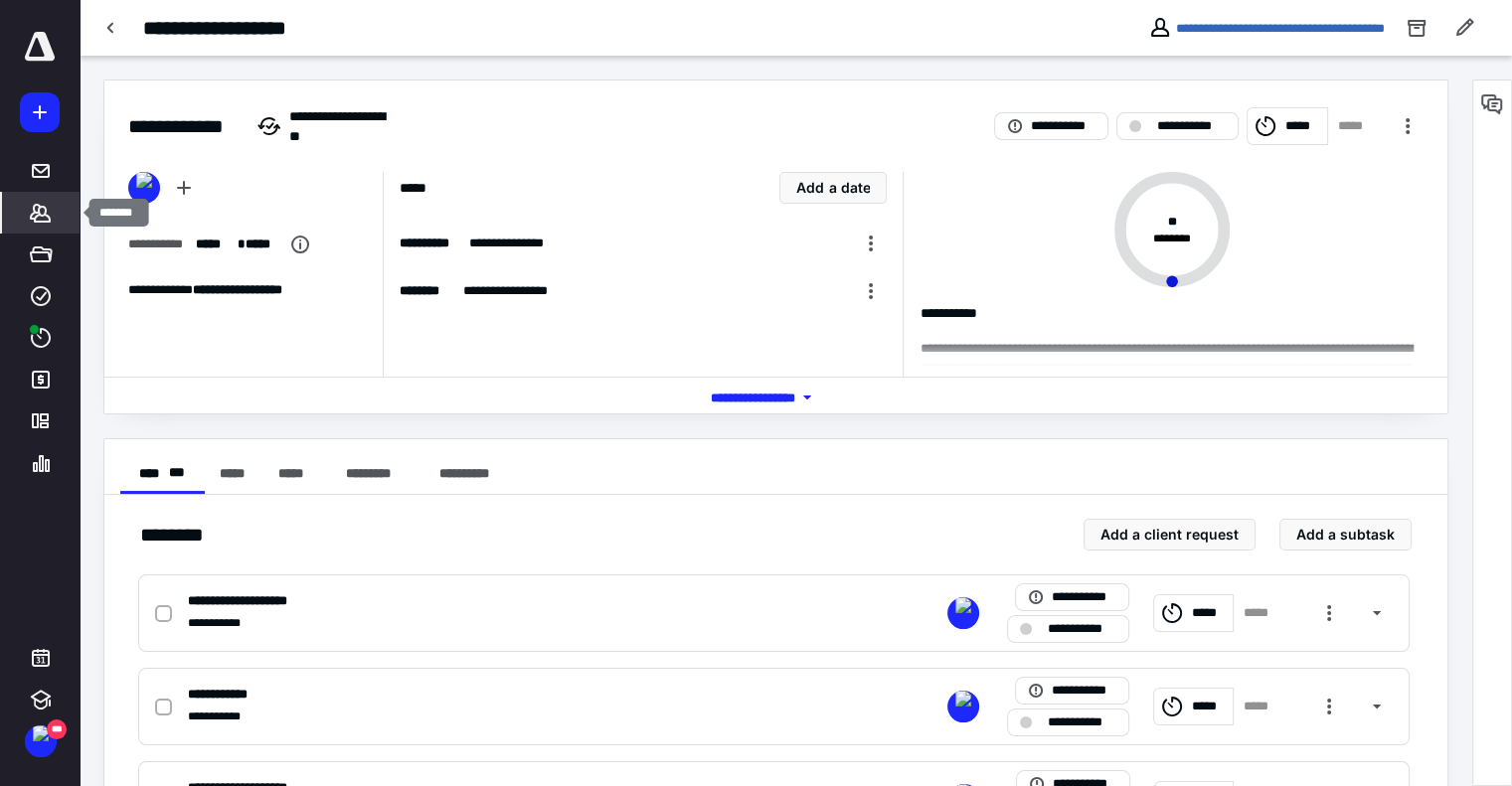 click 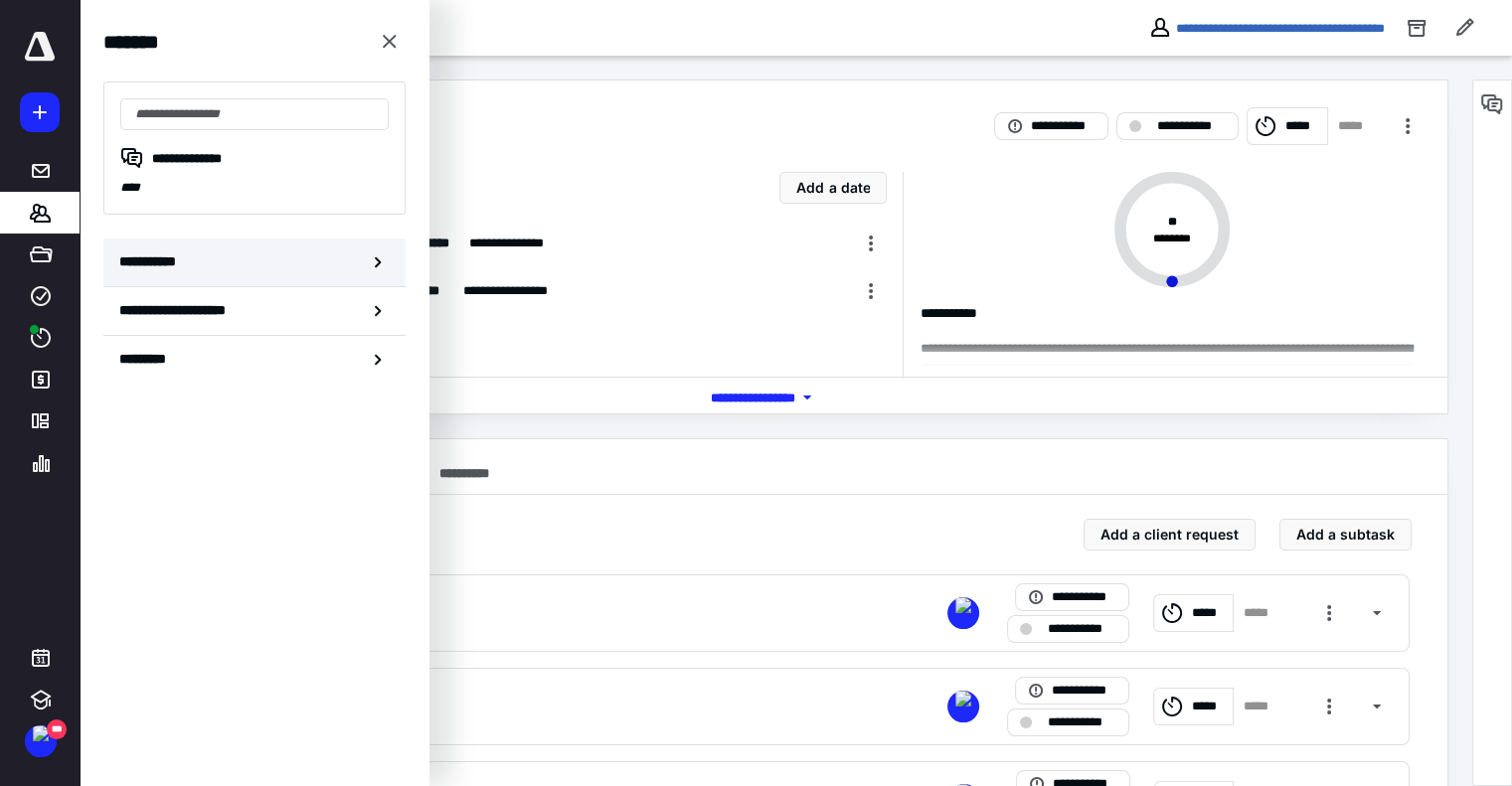 click on "**********" at bounding box center (254, 262) 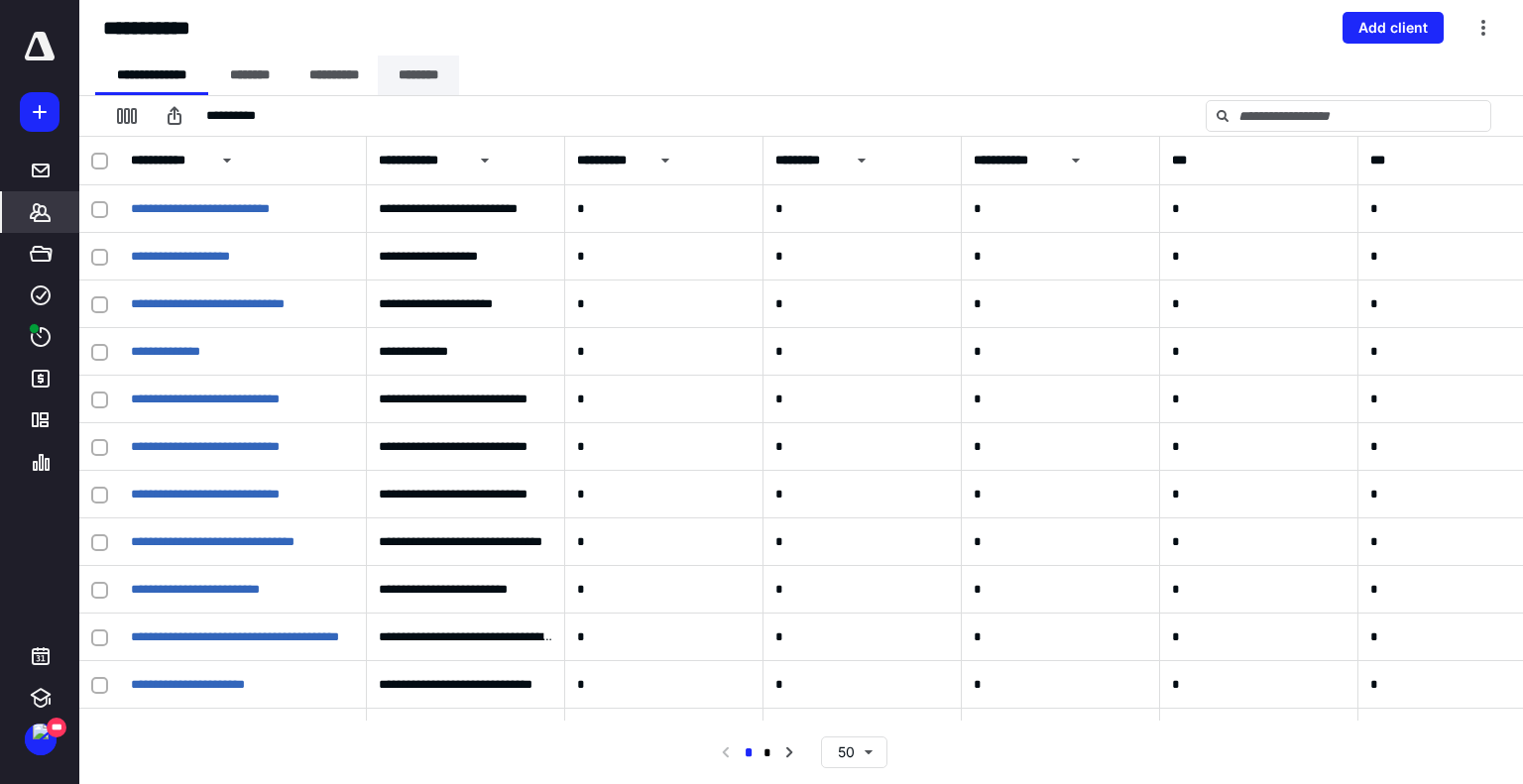 click on "********" at bounding box center (418, 75) 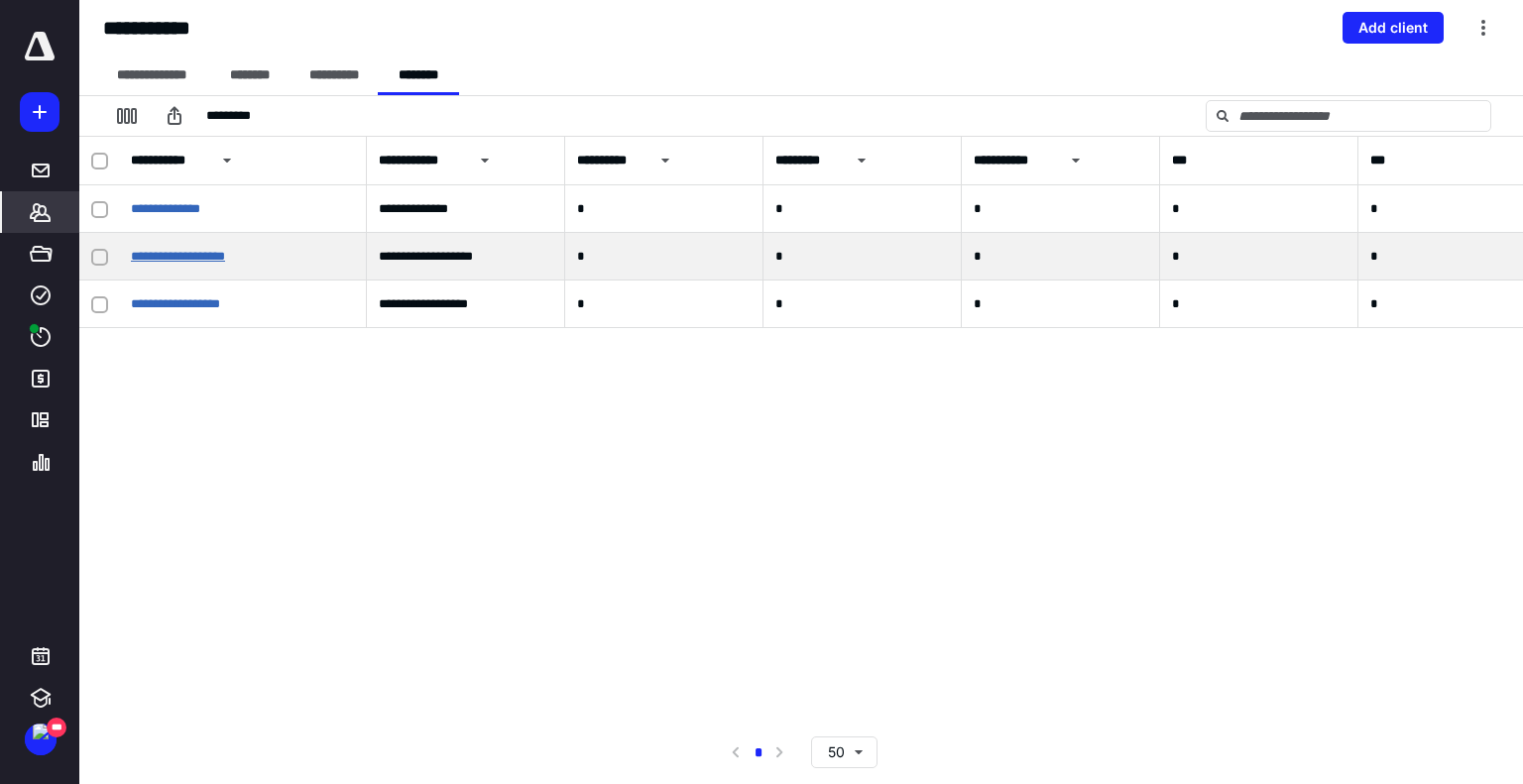 click on "**********" at bounding box center [177, 256] 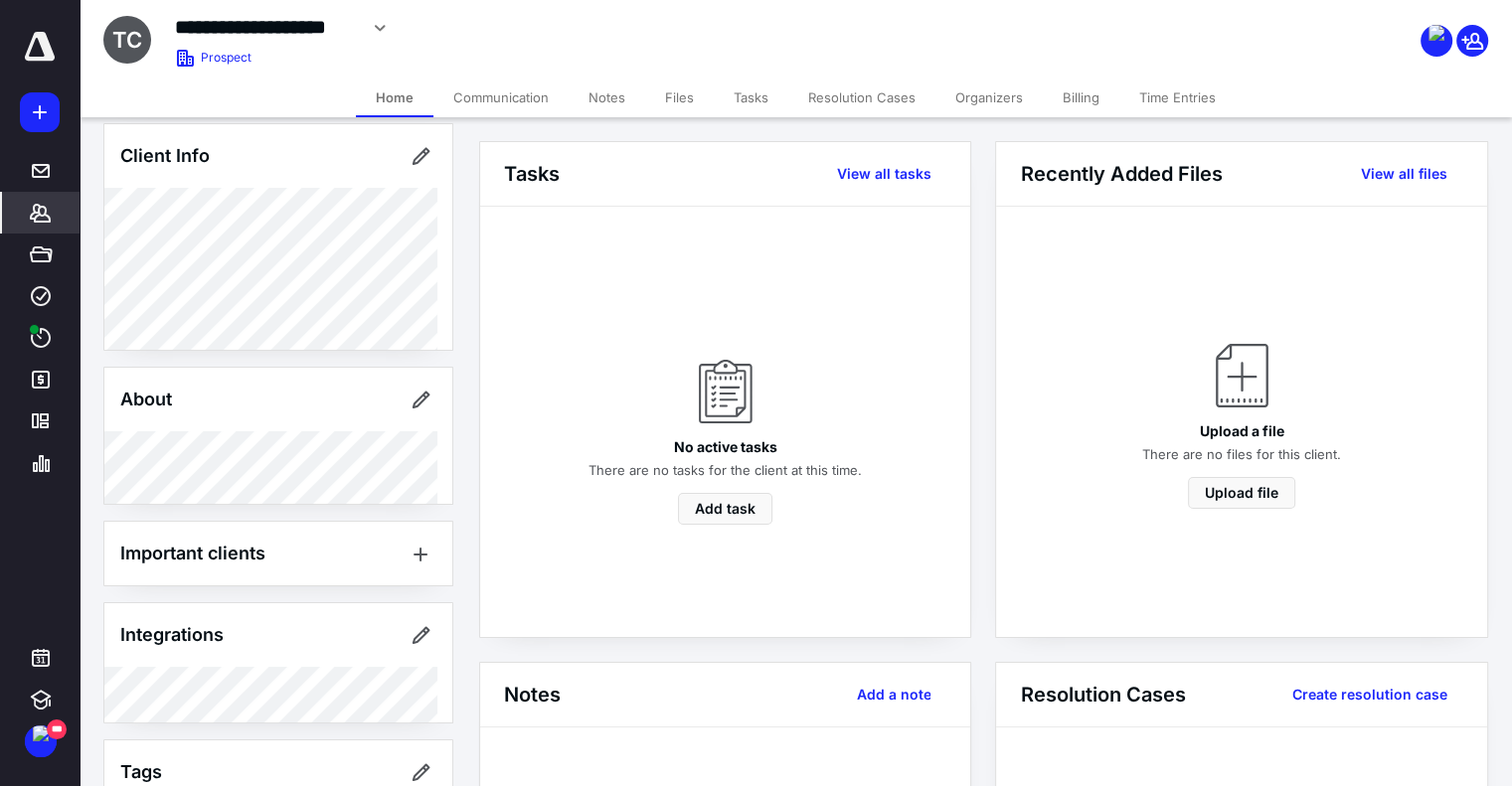 scroll, scrollTop: 139, scrollLeft: 0, axis: vertical 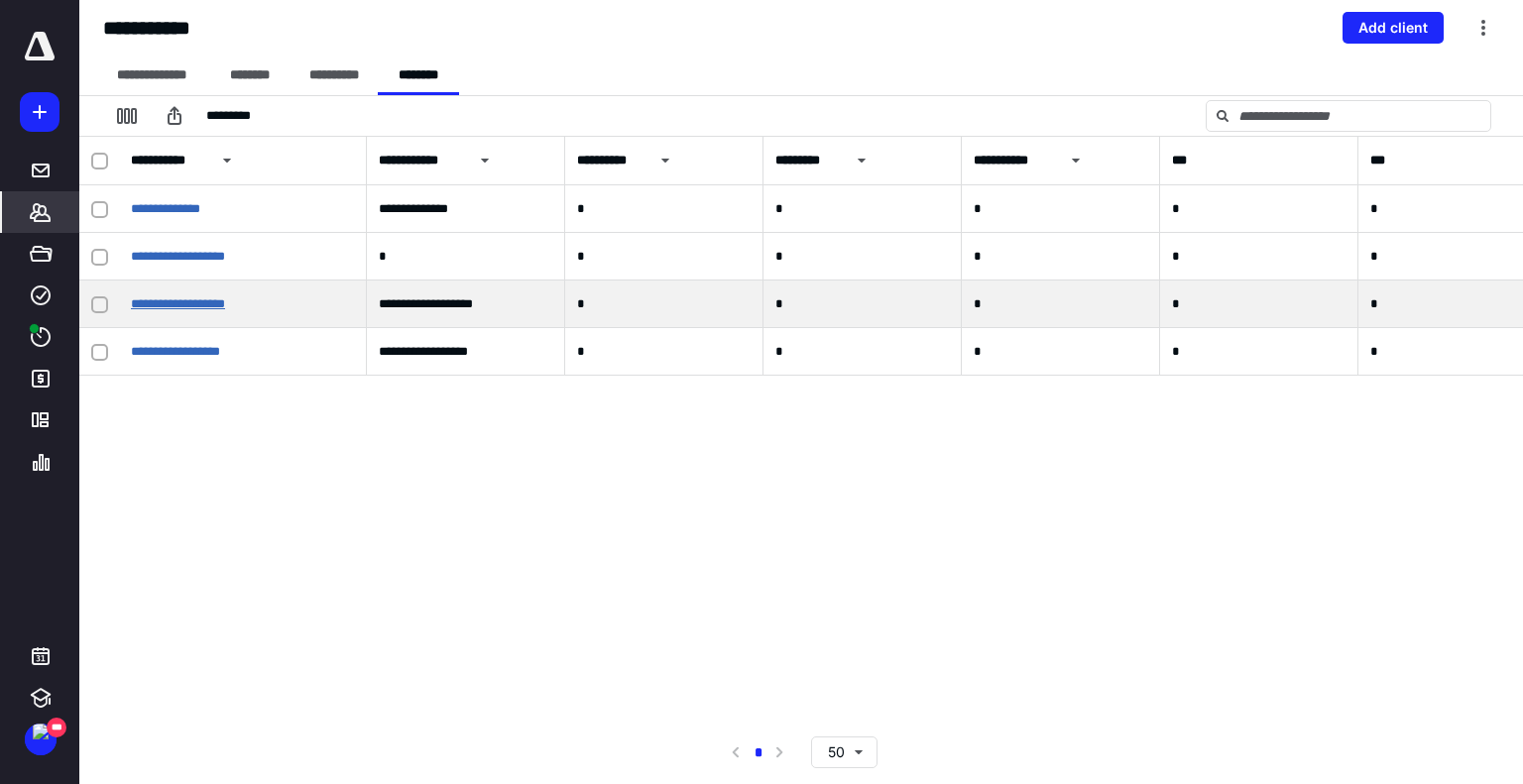 click on "**********" at bounding box center [177, 303] 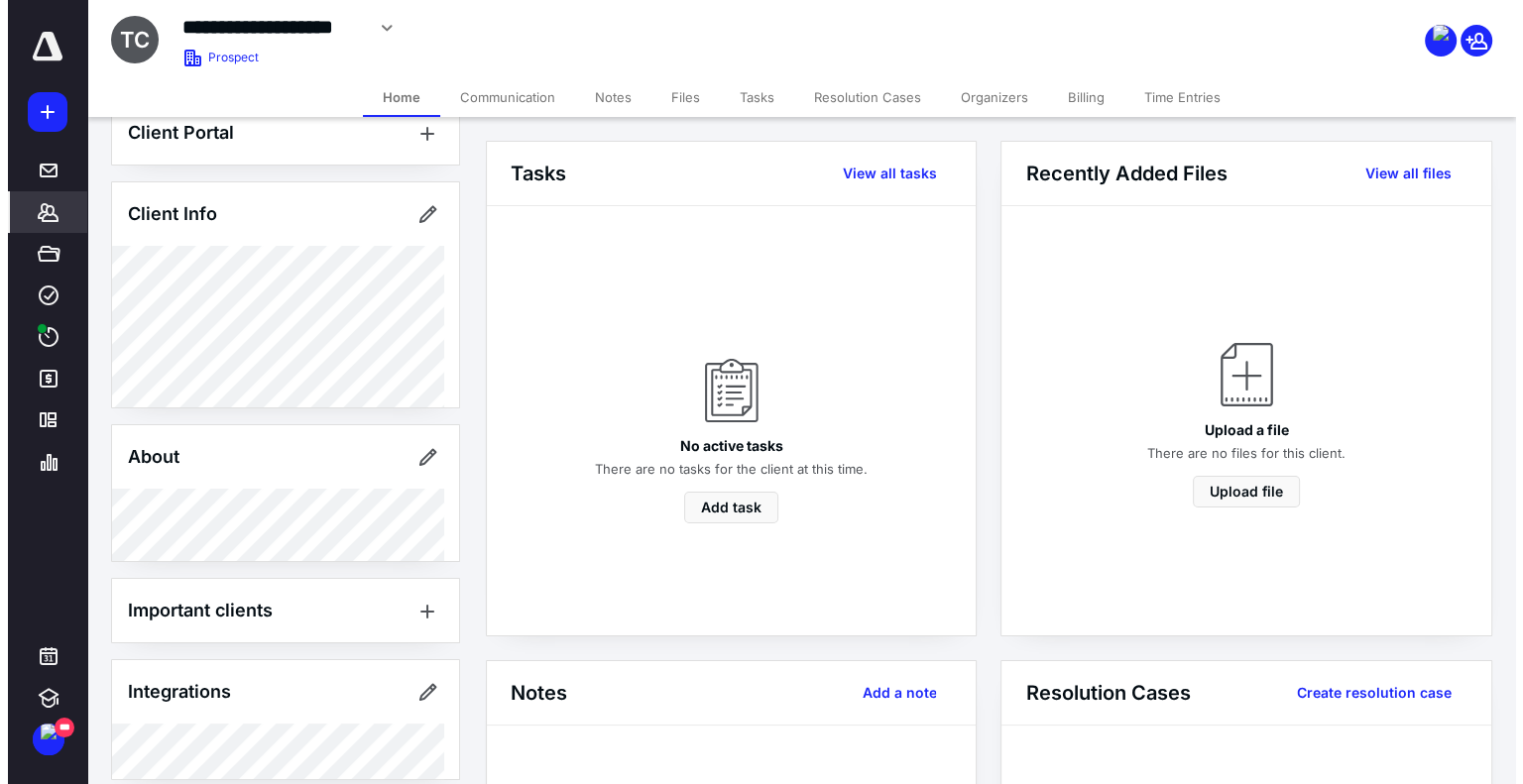 scroll, scrollTop: 0, scrollLeft: 0, axis: both 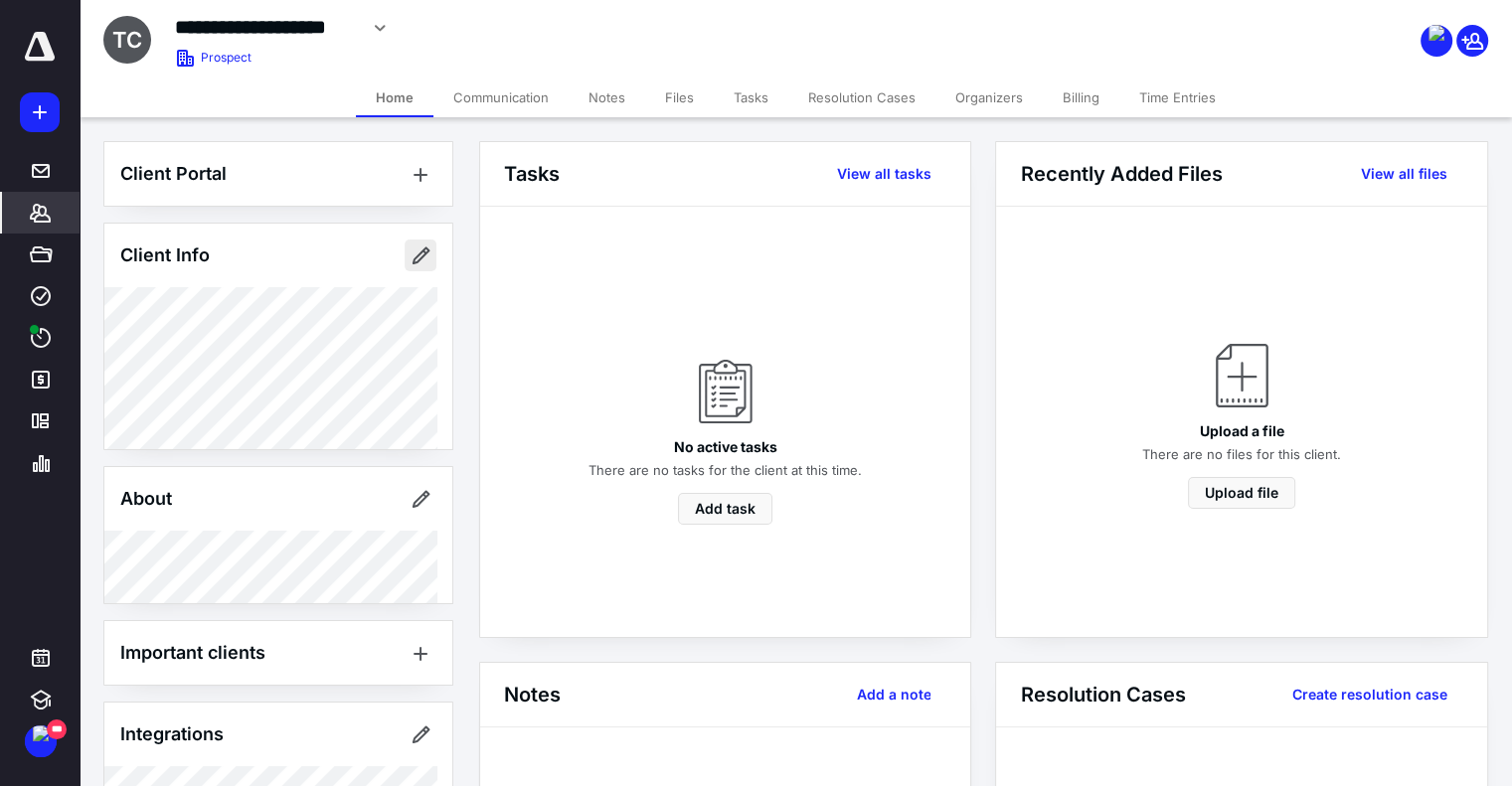 click at bounding box center (420, 255) 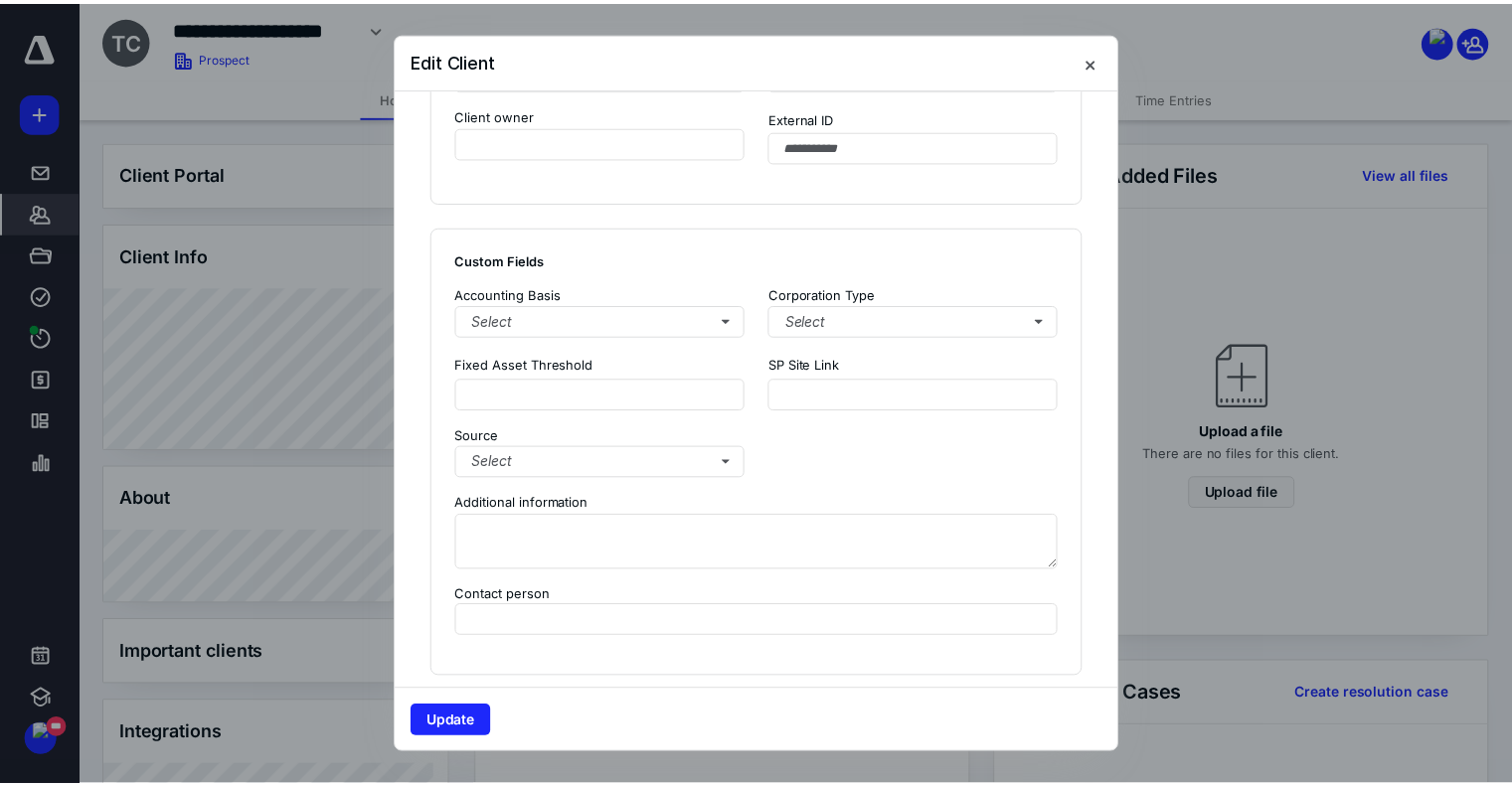 scroll, scrollTop: 1391, scrollLeft: 0, axis: vertical 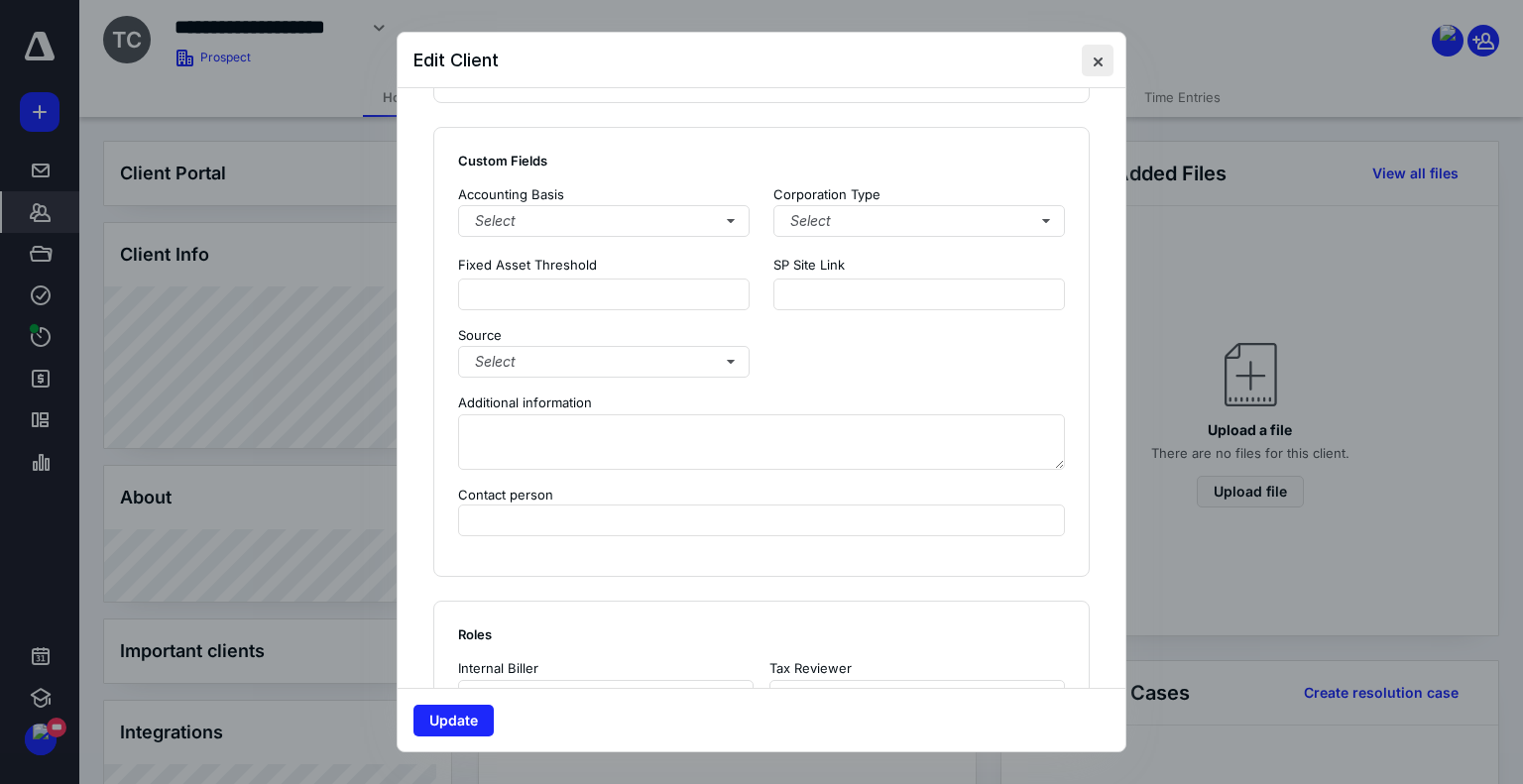 click at bounding box center (1098, 60) 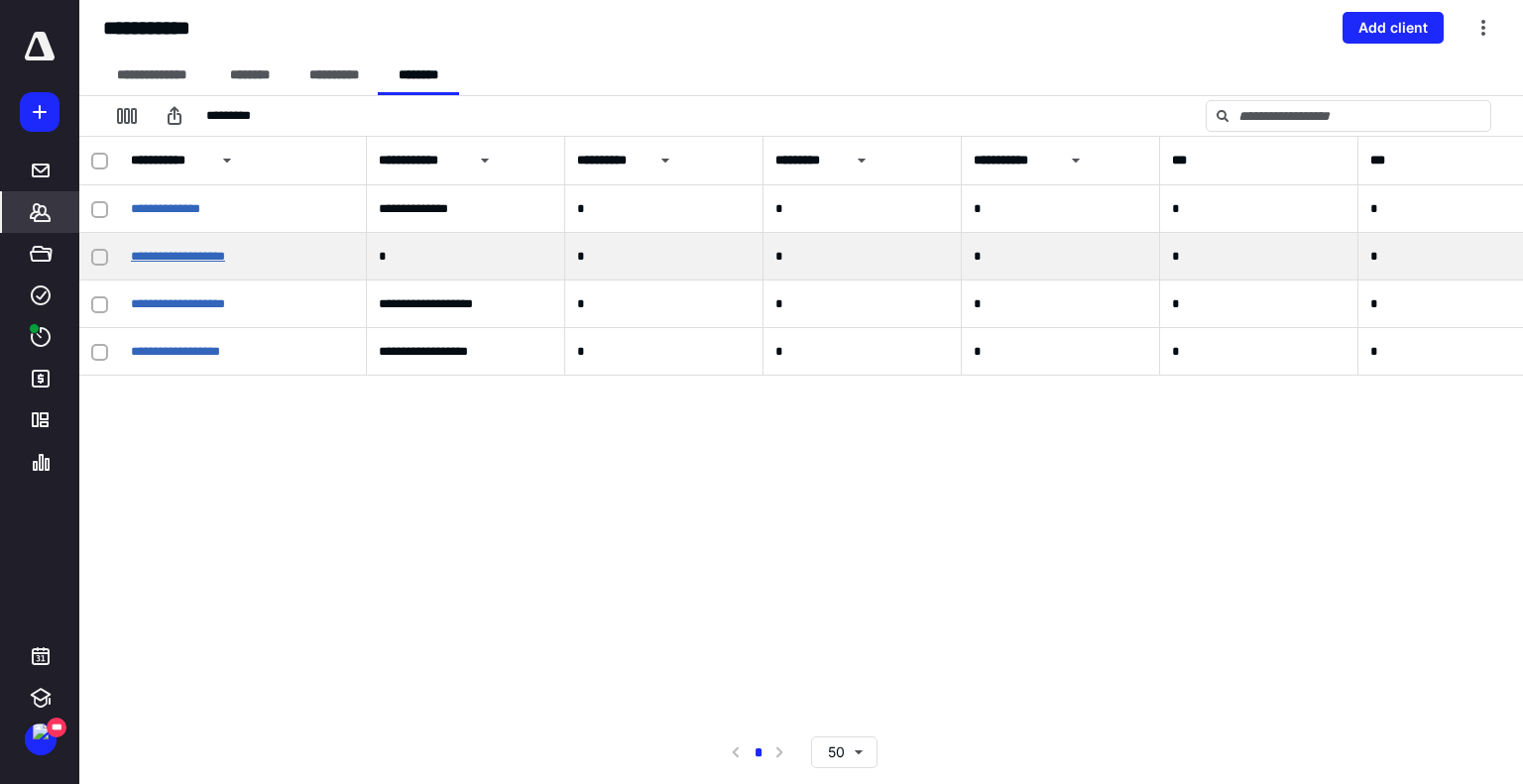 click on "**********" at bounding box center [177, 256] 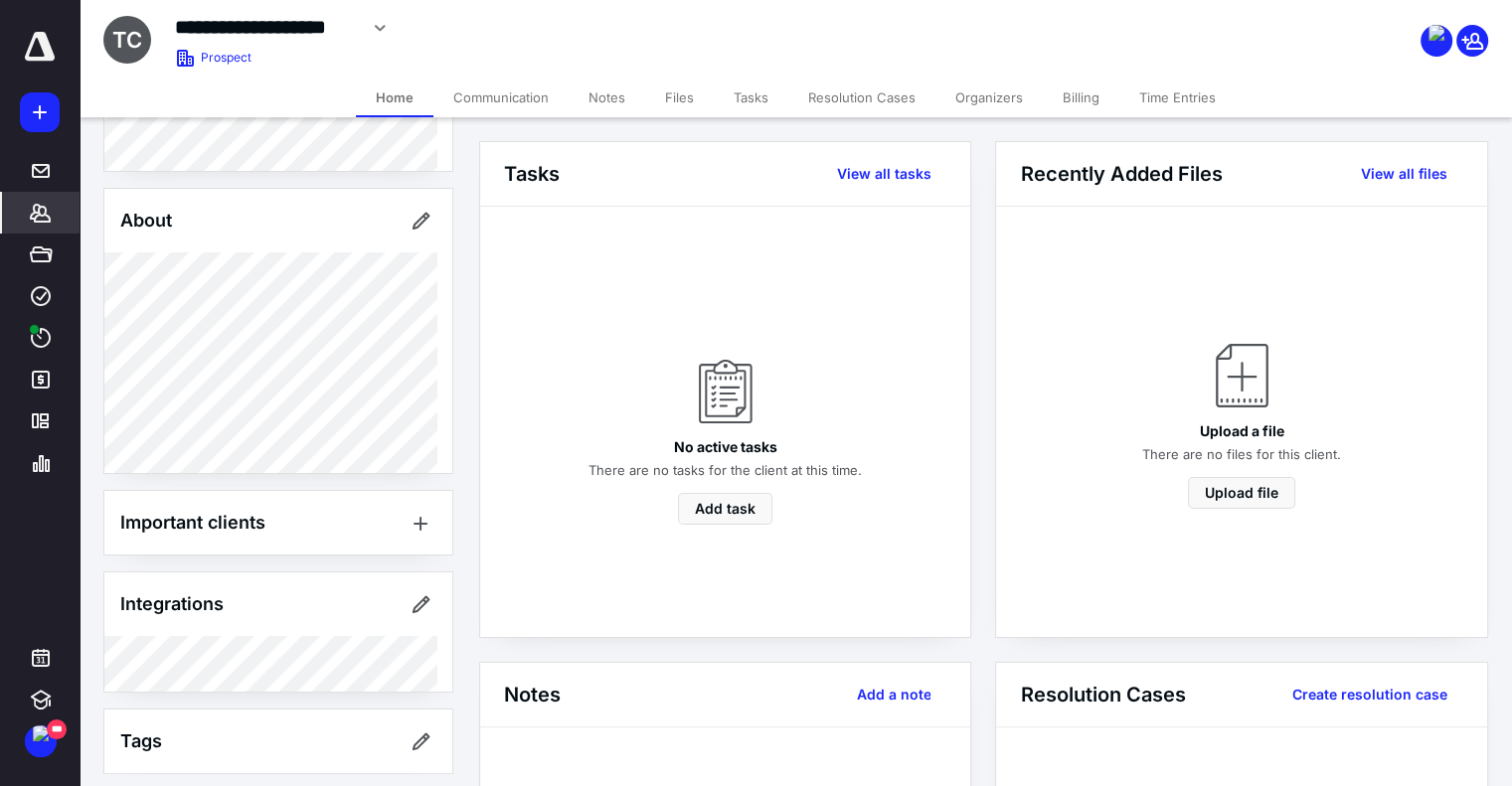scroll, scrollTop: 306, scrollLeft: 0, axis: vertical 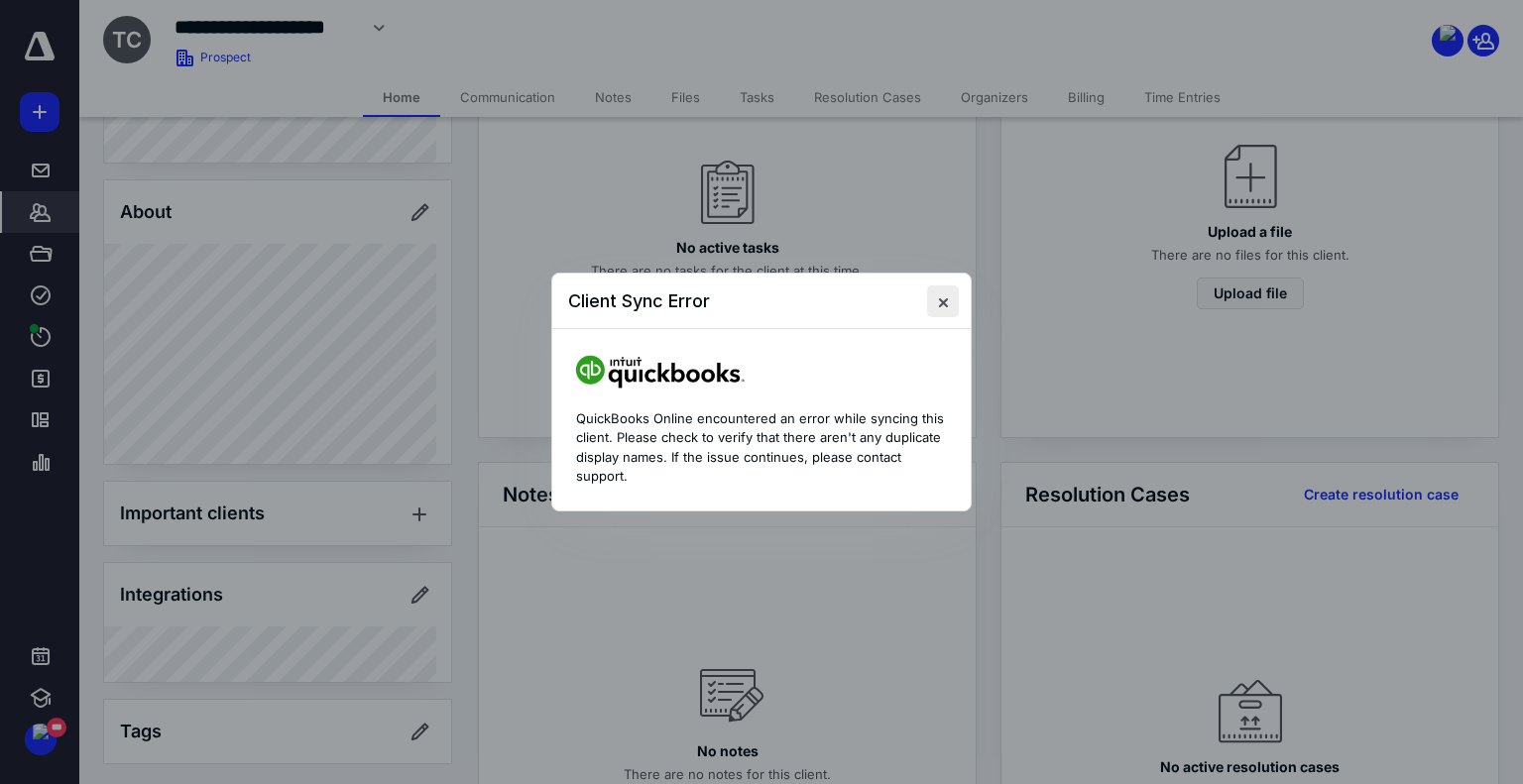click at bounding box center (943, 301) 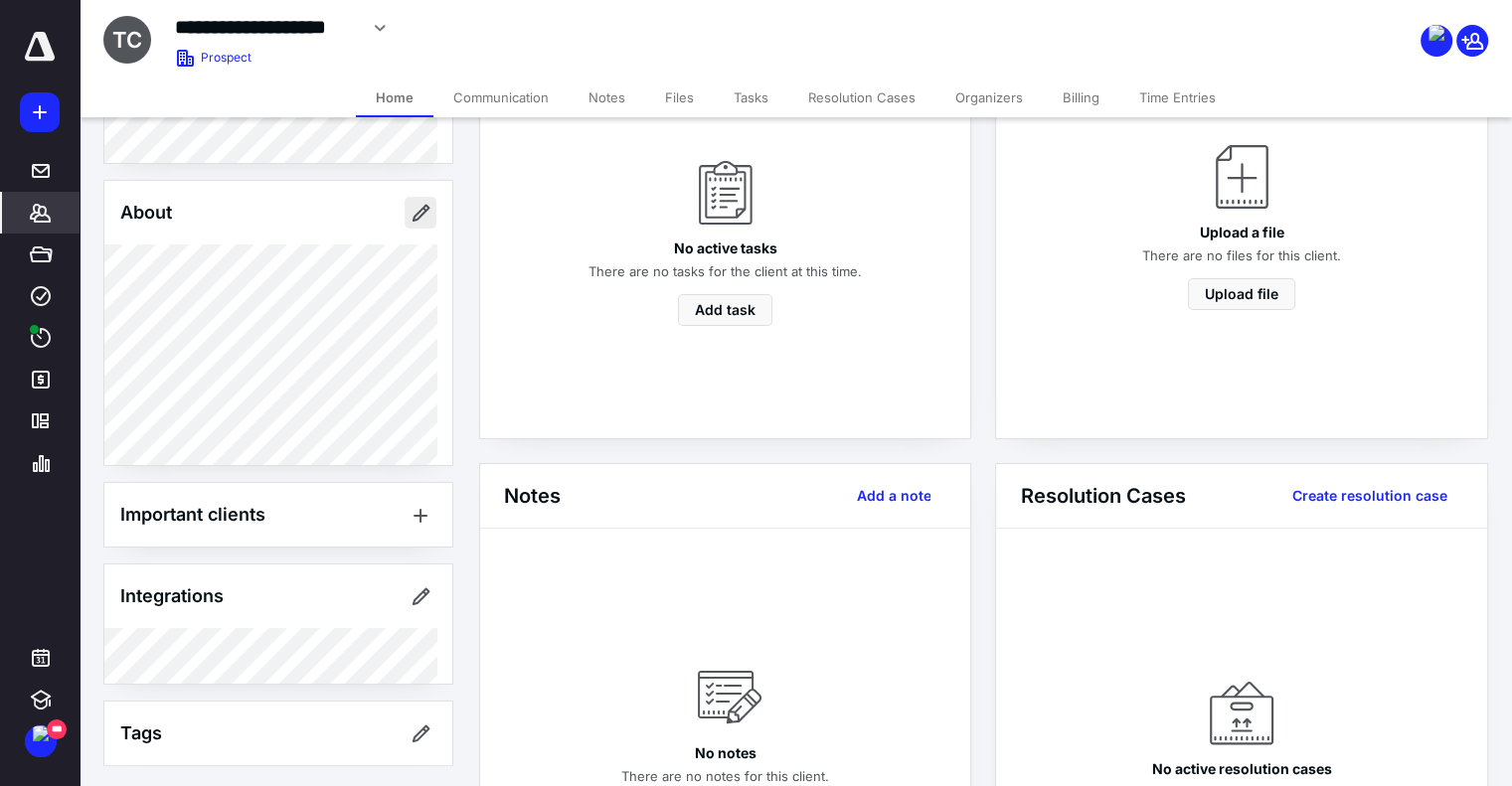 click at bounding box center [420, 213] 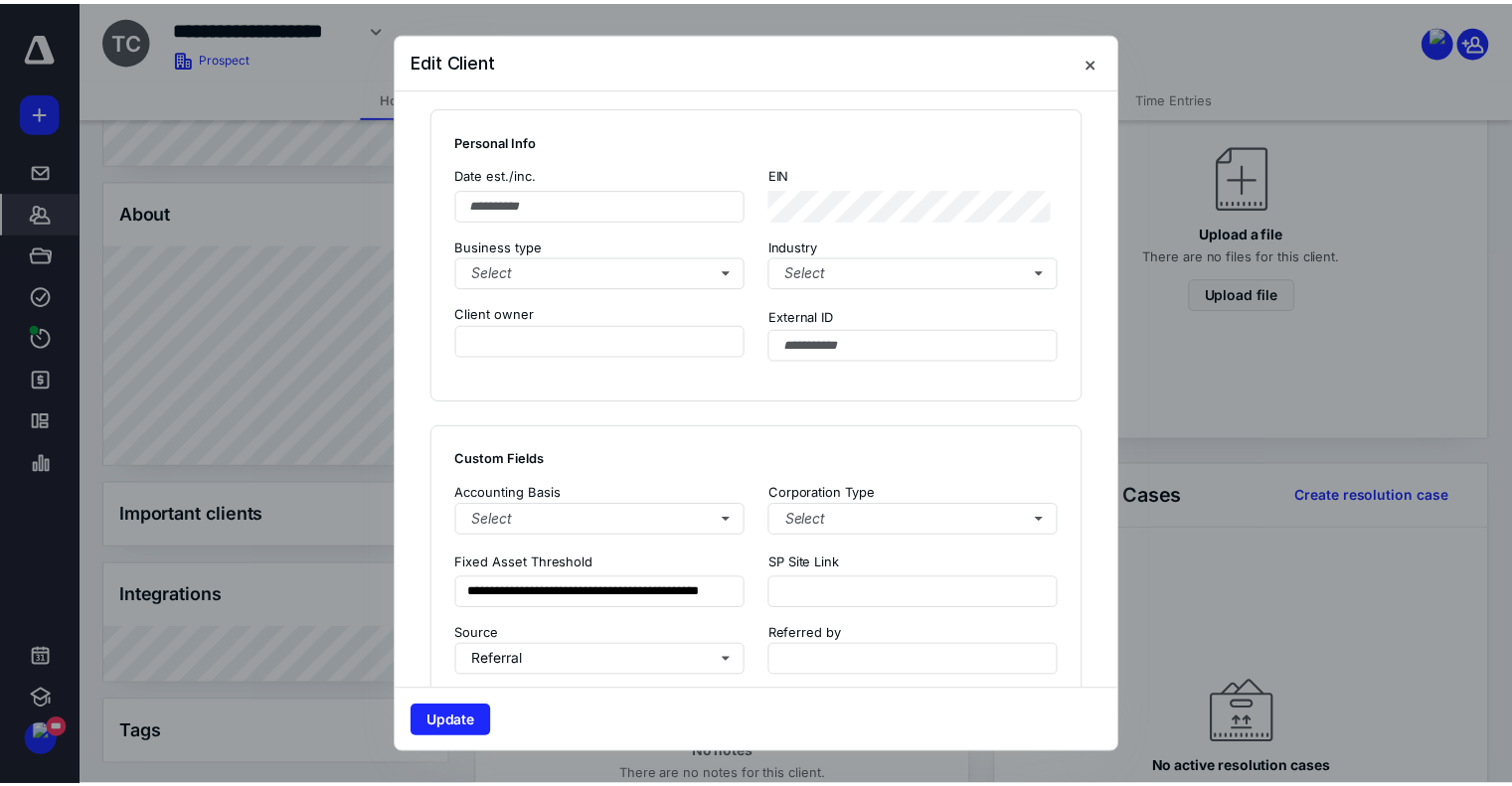 scroll, scrollTop: 1192, scrollLeft: 0, axis: vertical 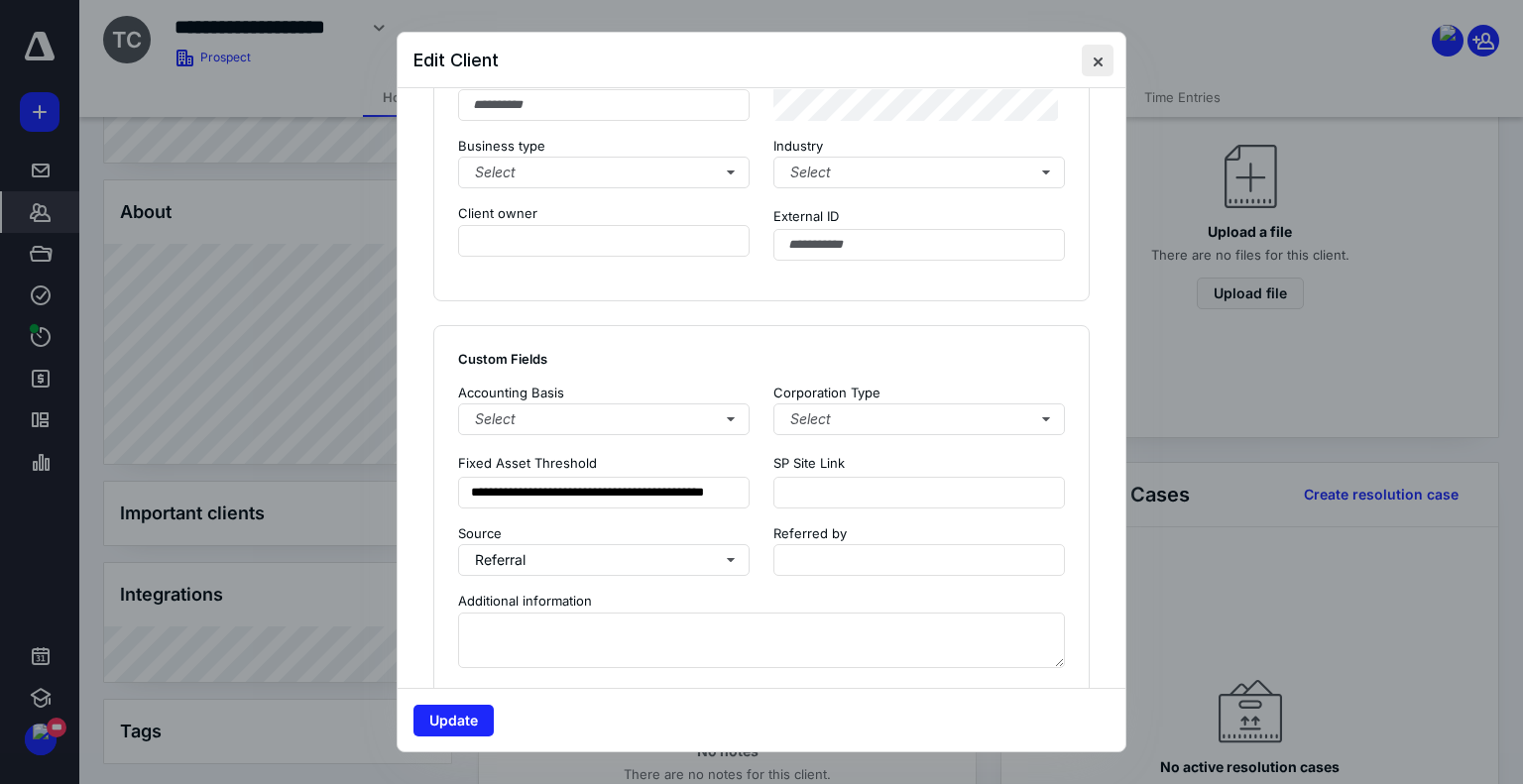 click at bounding box center [1098, 60] 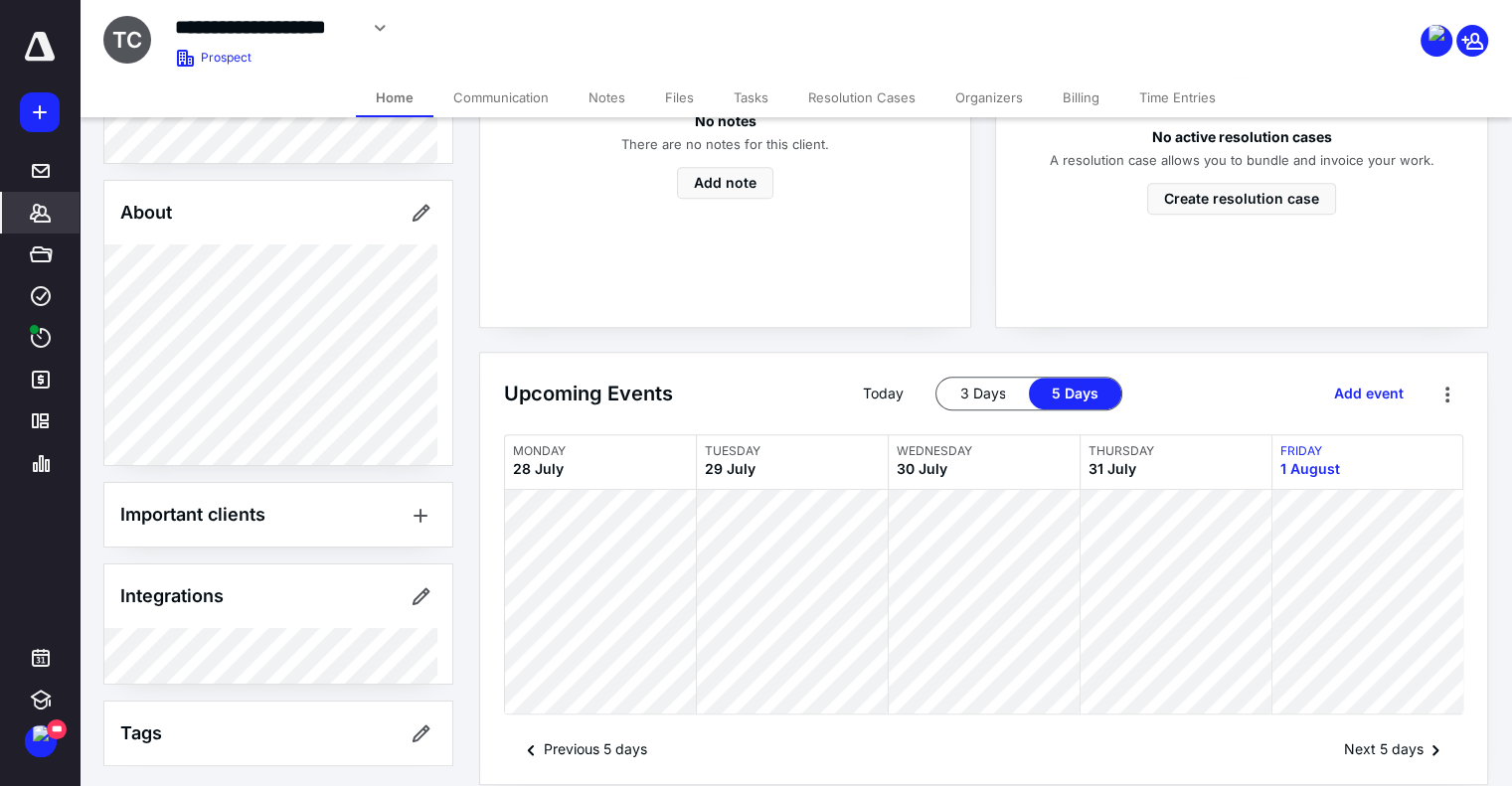 scroll, scrollTop: 852, scrollLeft: 0, axis: vertical 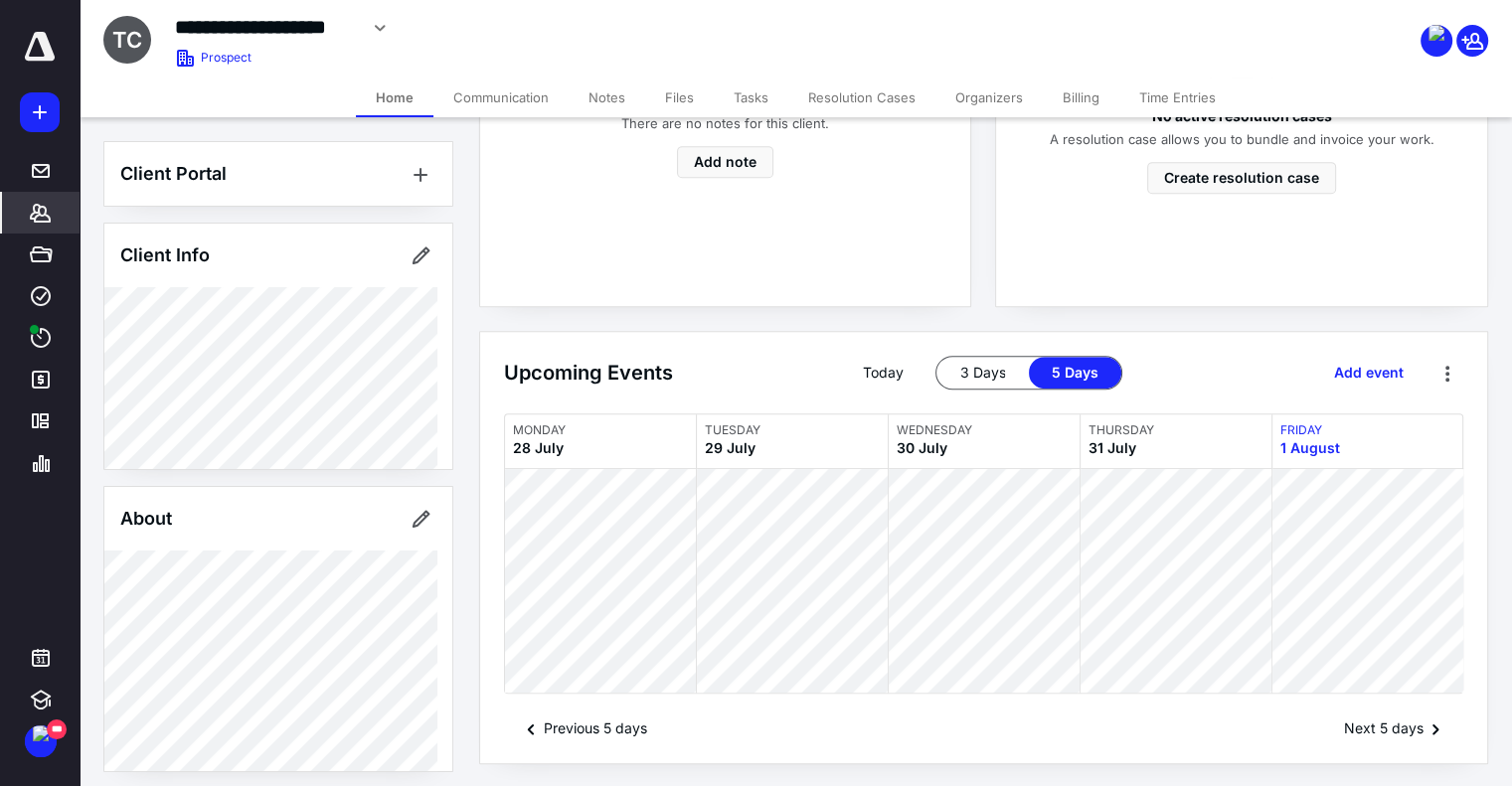 click 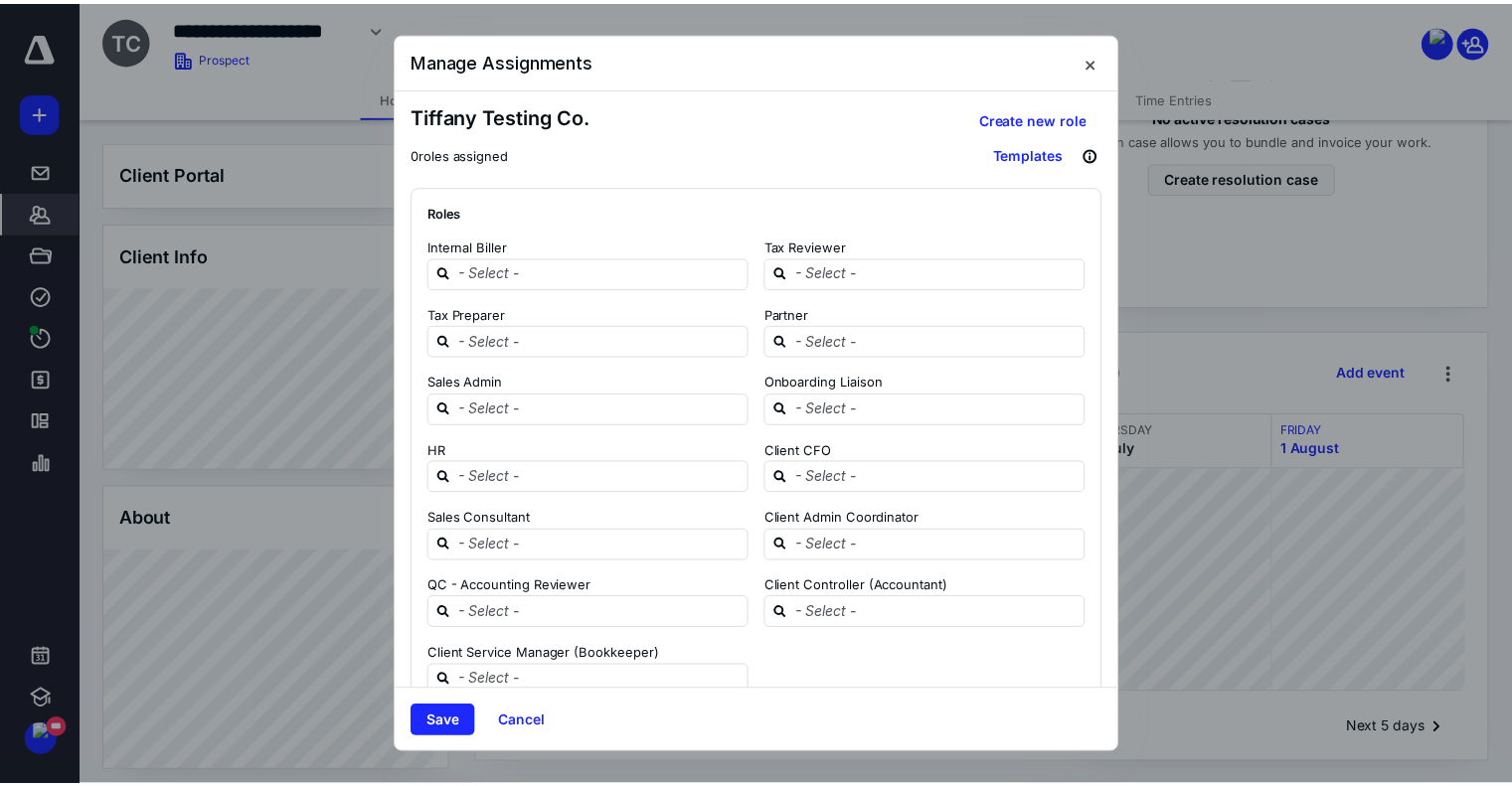 scroll, scrollTop: 0, scrollLeft: 0, axis: both 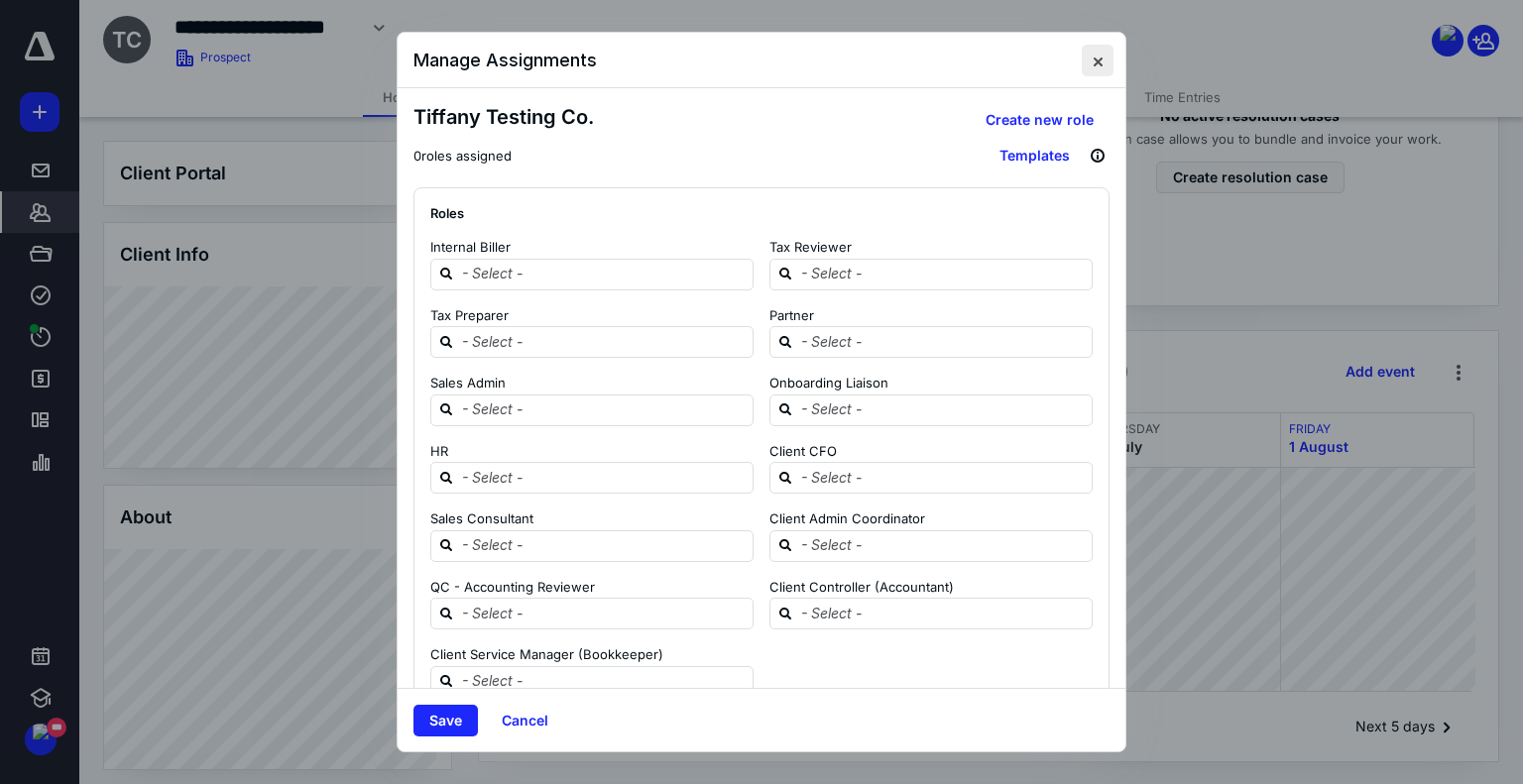 click at bounding box center [1098, 60] 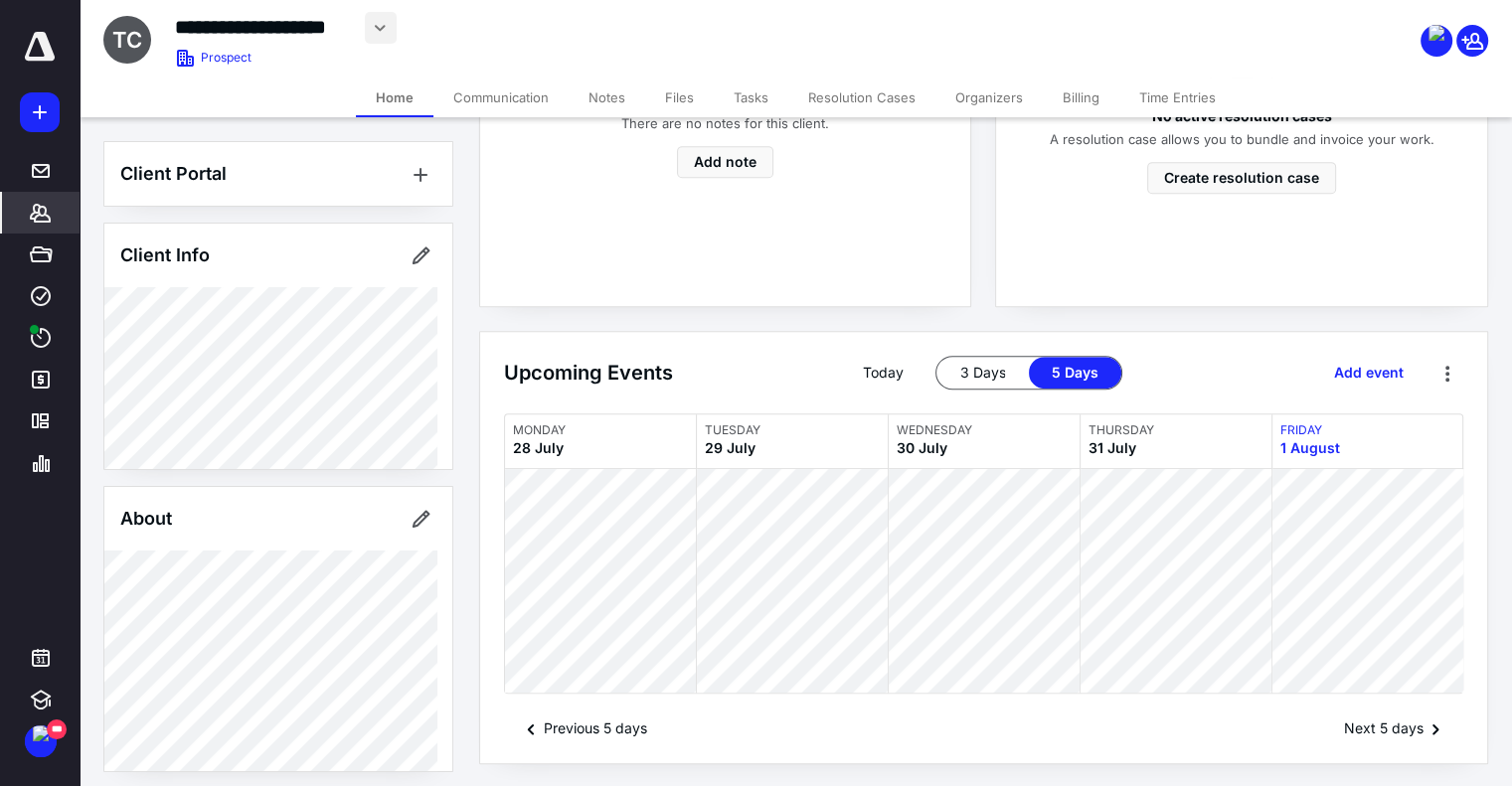 click at bounding box center (381, 28) 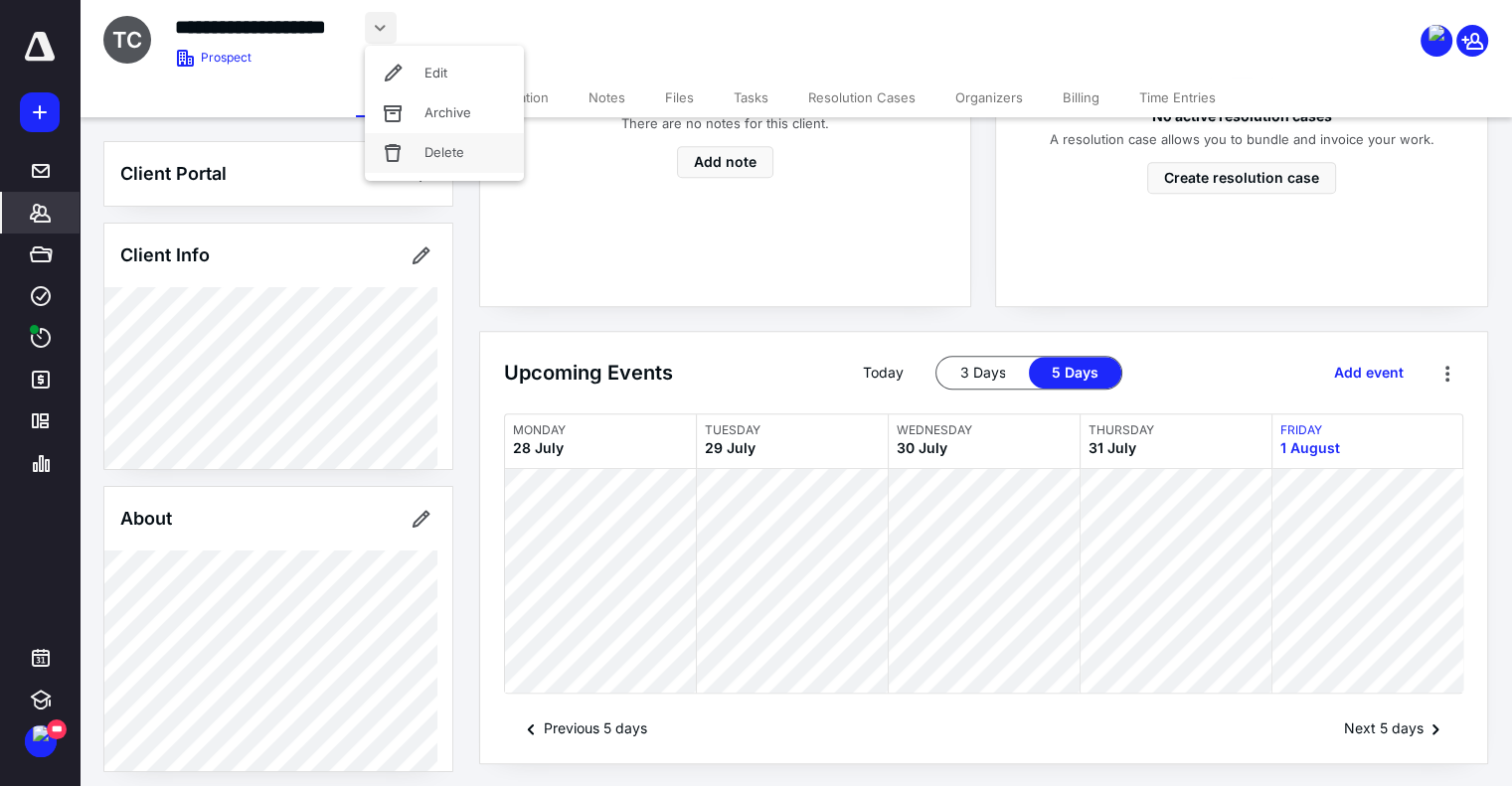 click on "Delete" at bounding box center (444, 153) 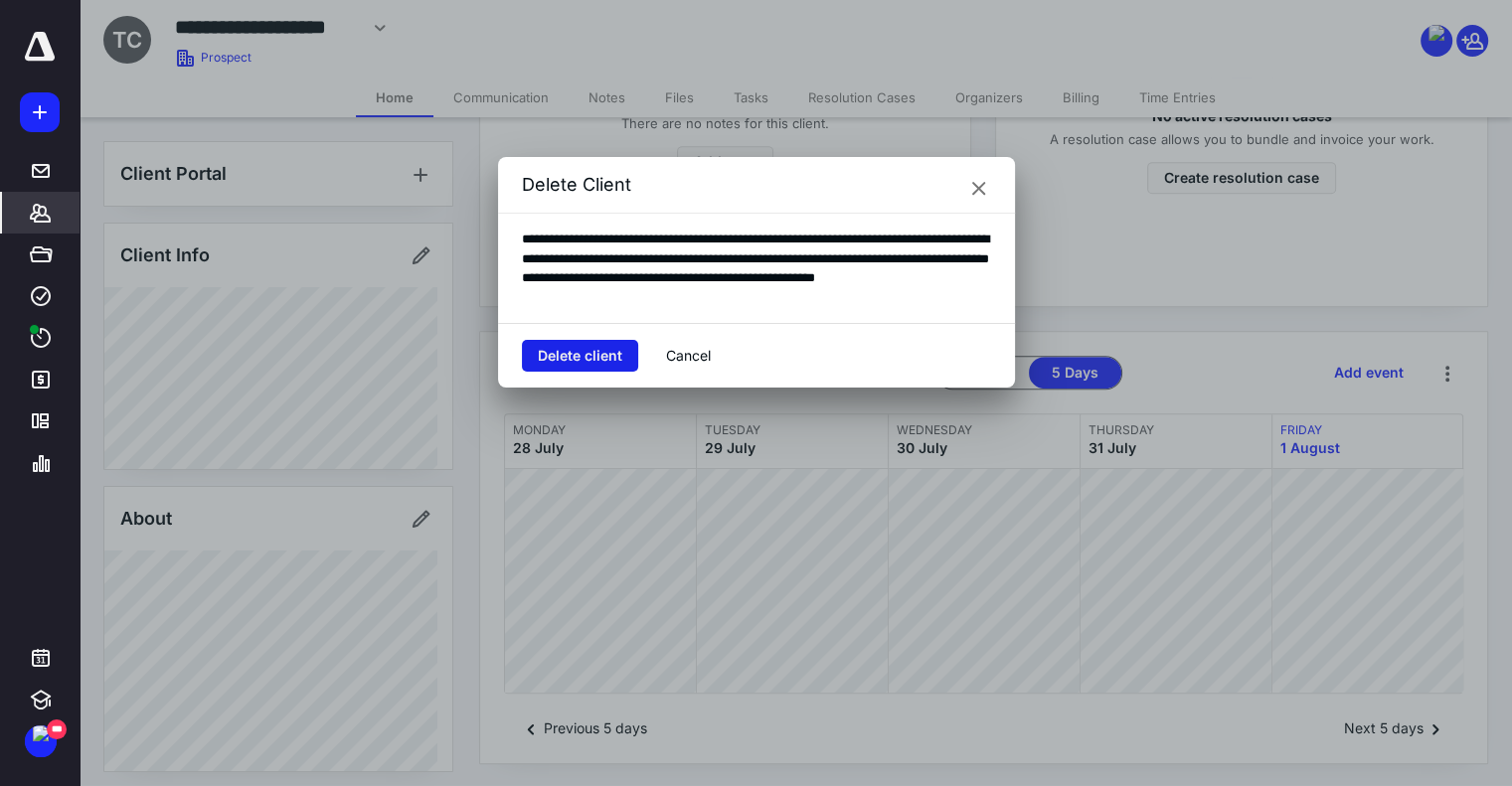 click on "Delete client" at bounding box center (580, 356) 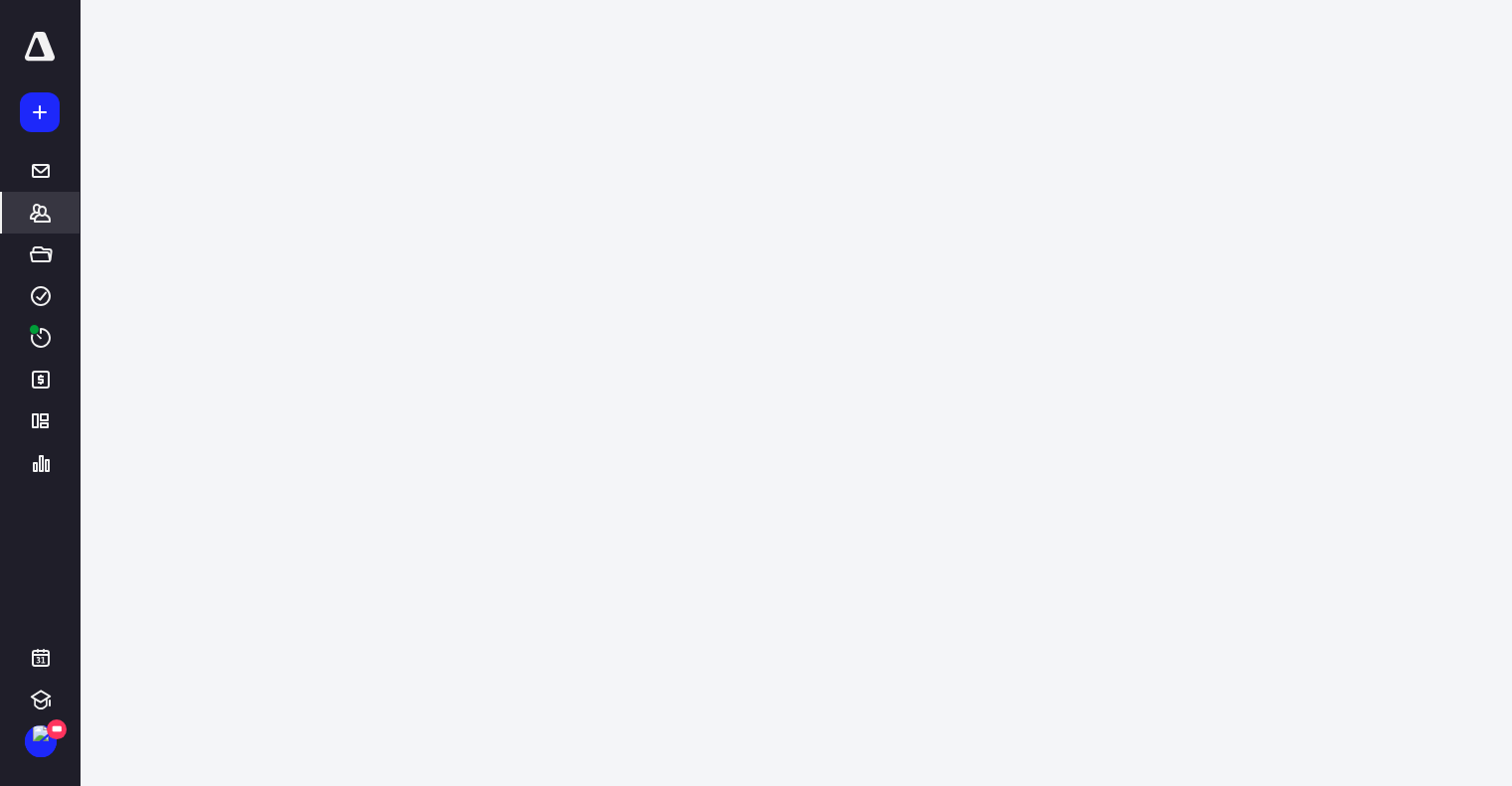 scroll, scrollTop: 0, scrollLeft: 0, axis: both 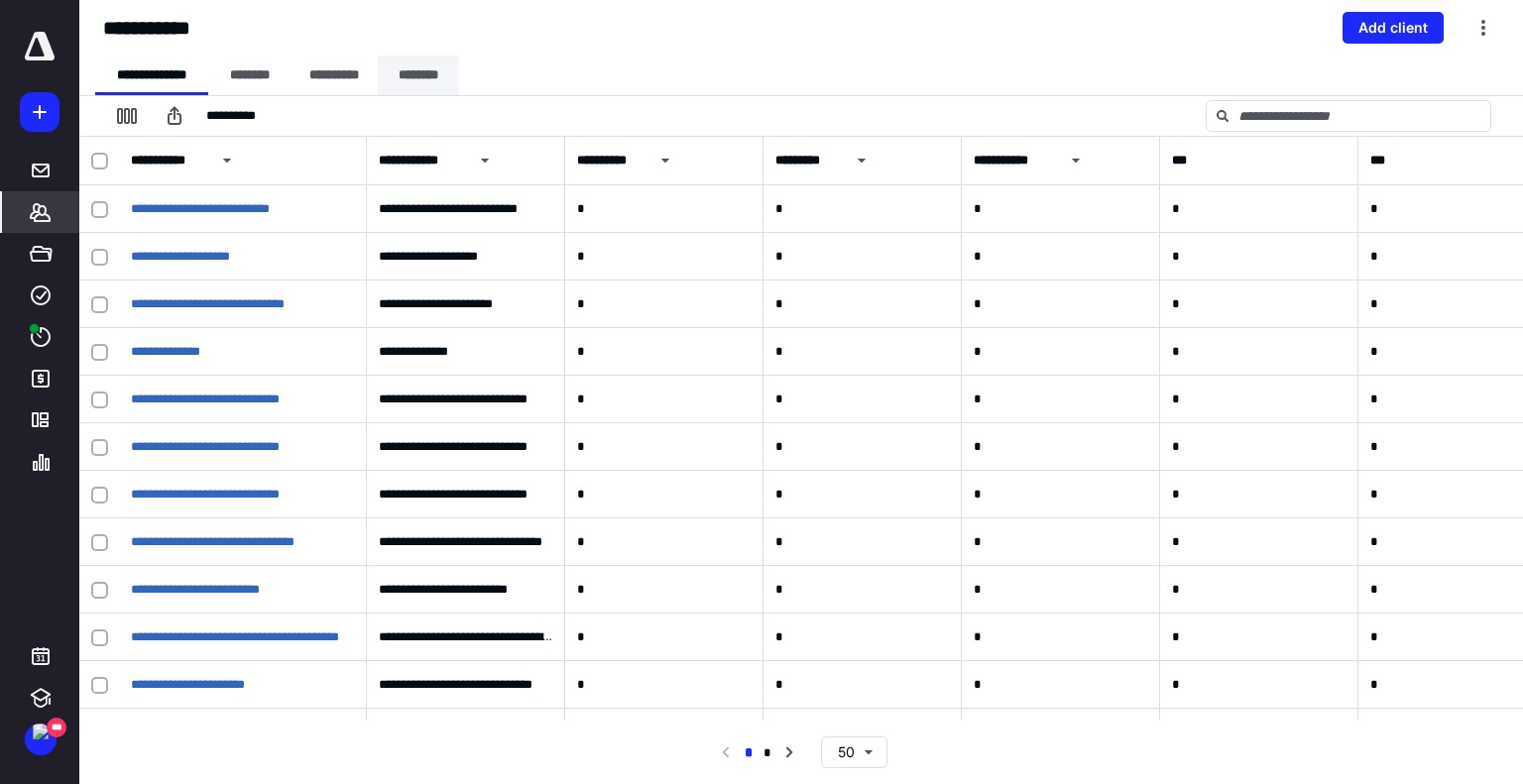 click on "********" at bounding box center [418, 75] 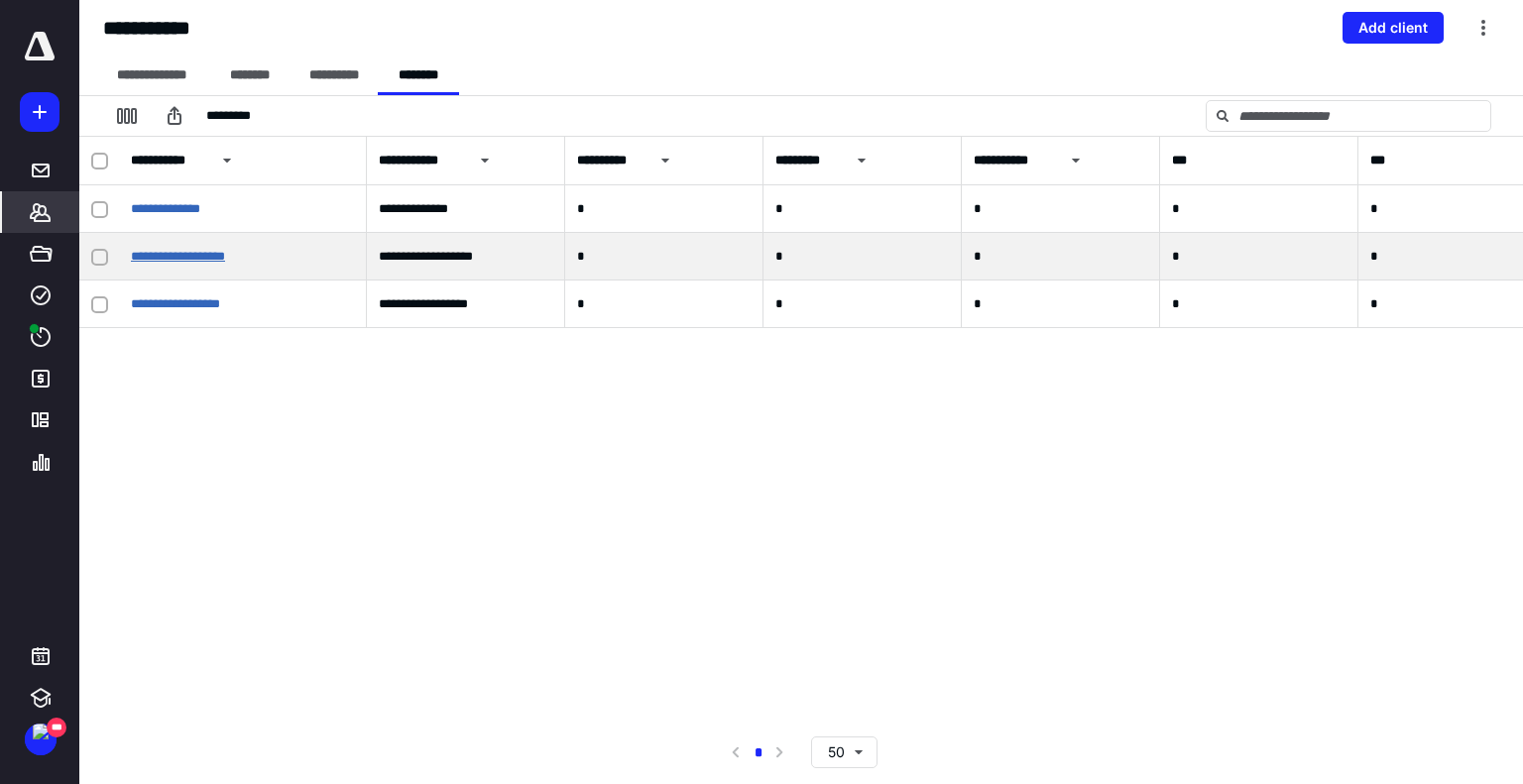 click on "**********" at bounding box center [177, 256] 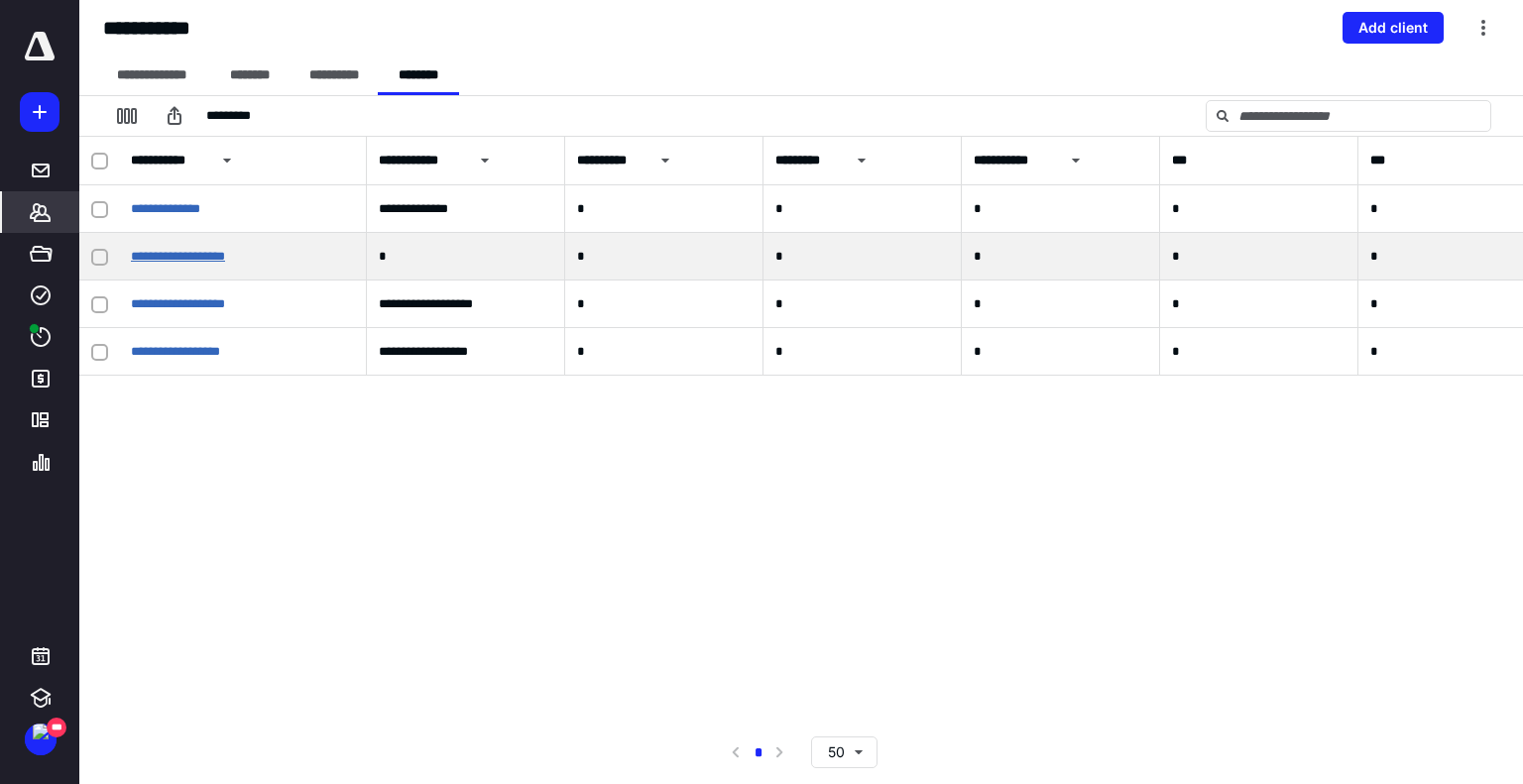 click on "**********" at bounding box center [177, 256] 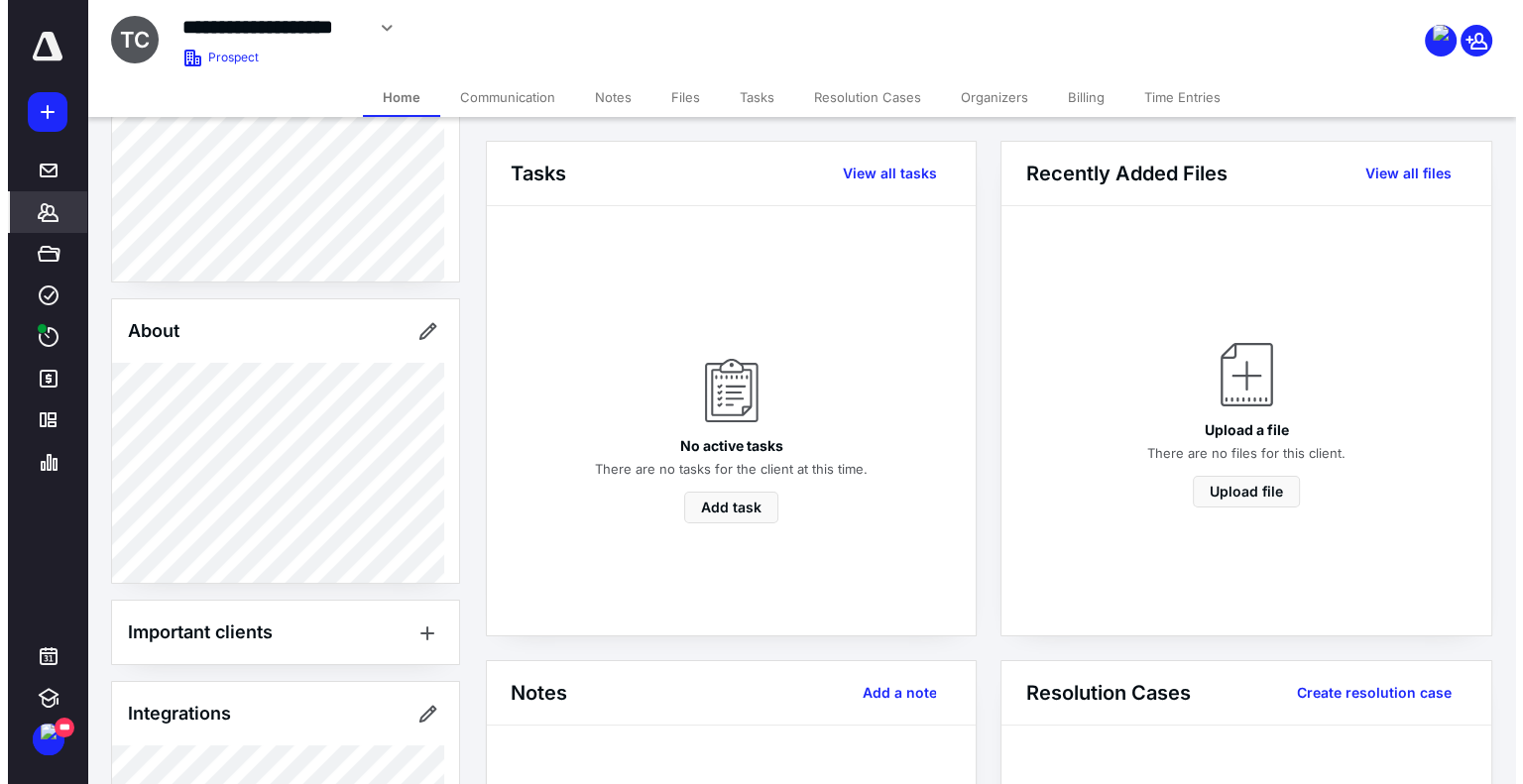 scroll, scrollTop: 198, scrollLeft: 0, axis: vertical 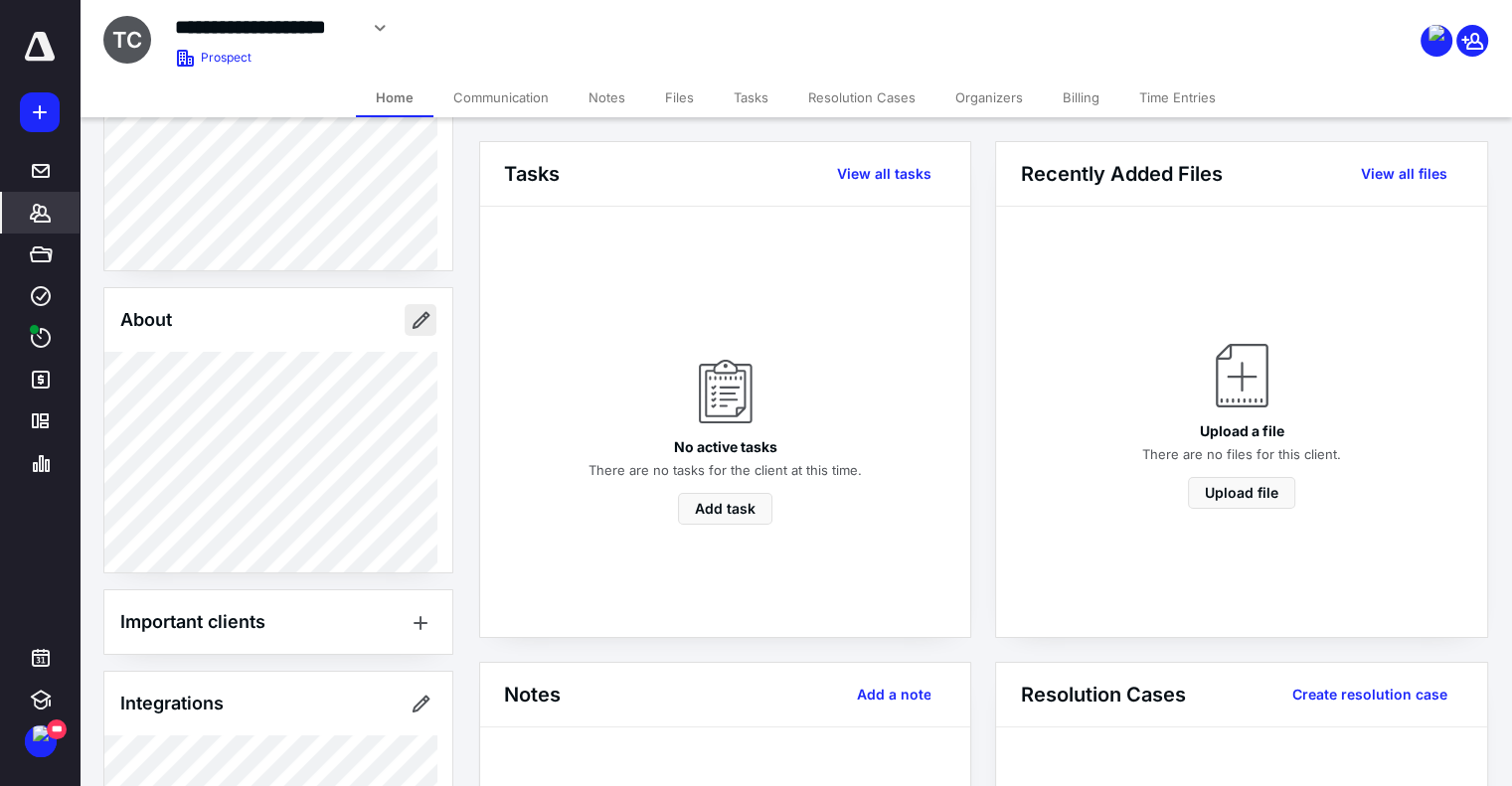 click at bounding box center (420, 320) 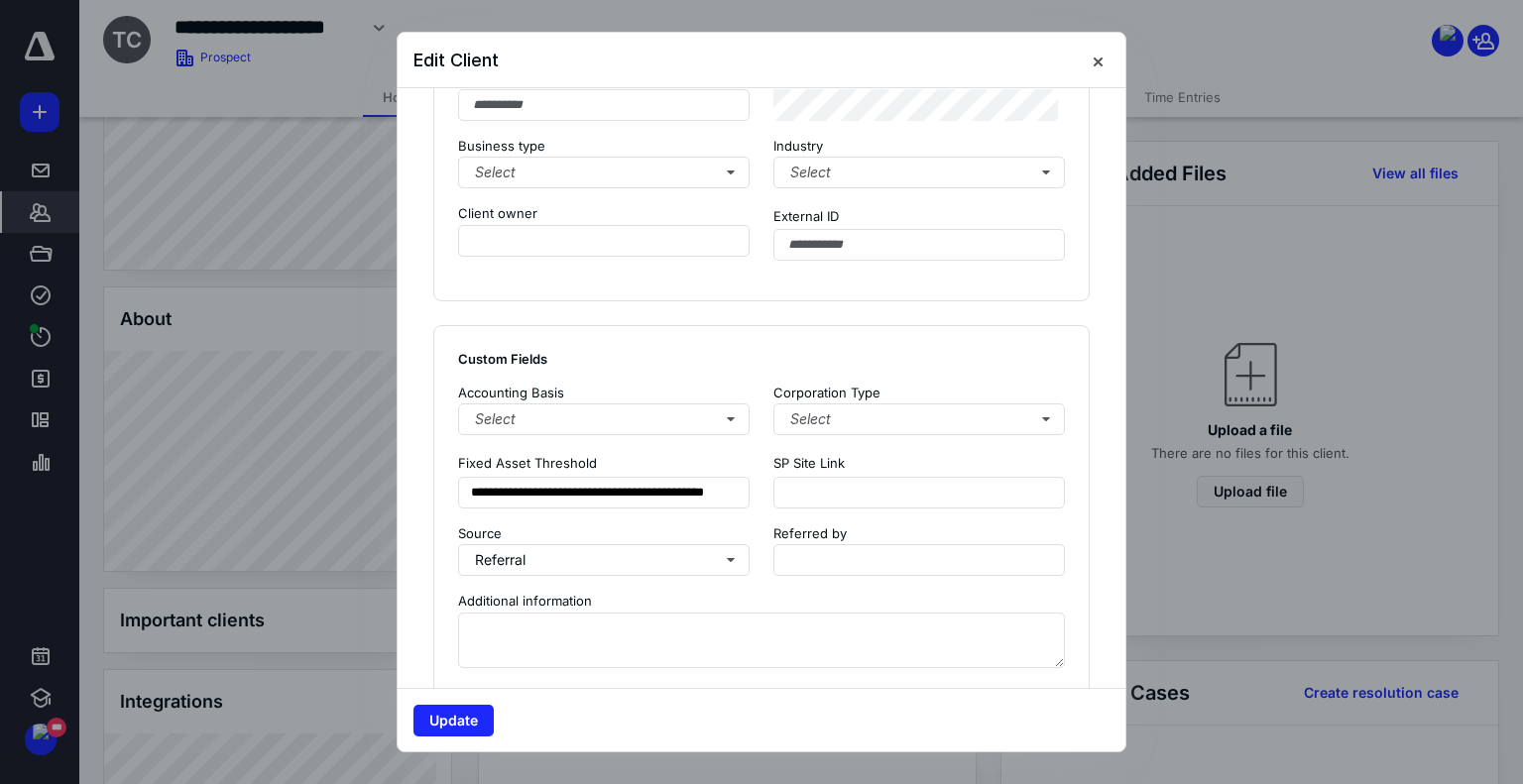scroll, scrollTop: 1388, scrollLeft: 0, axis: vertical 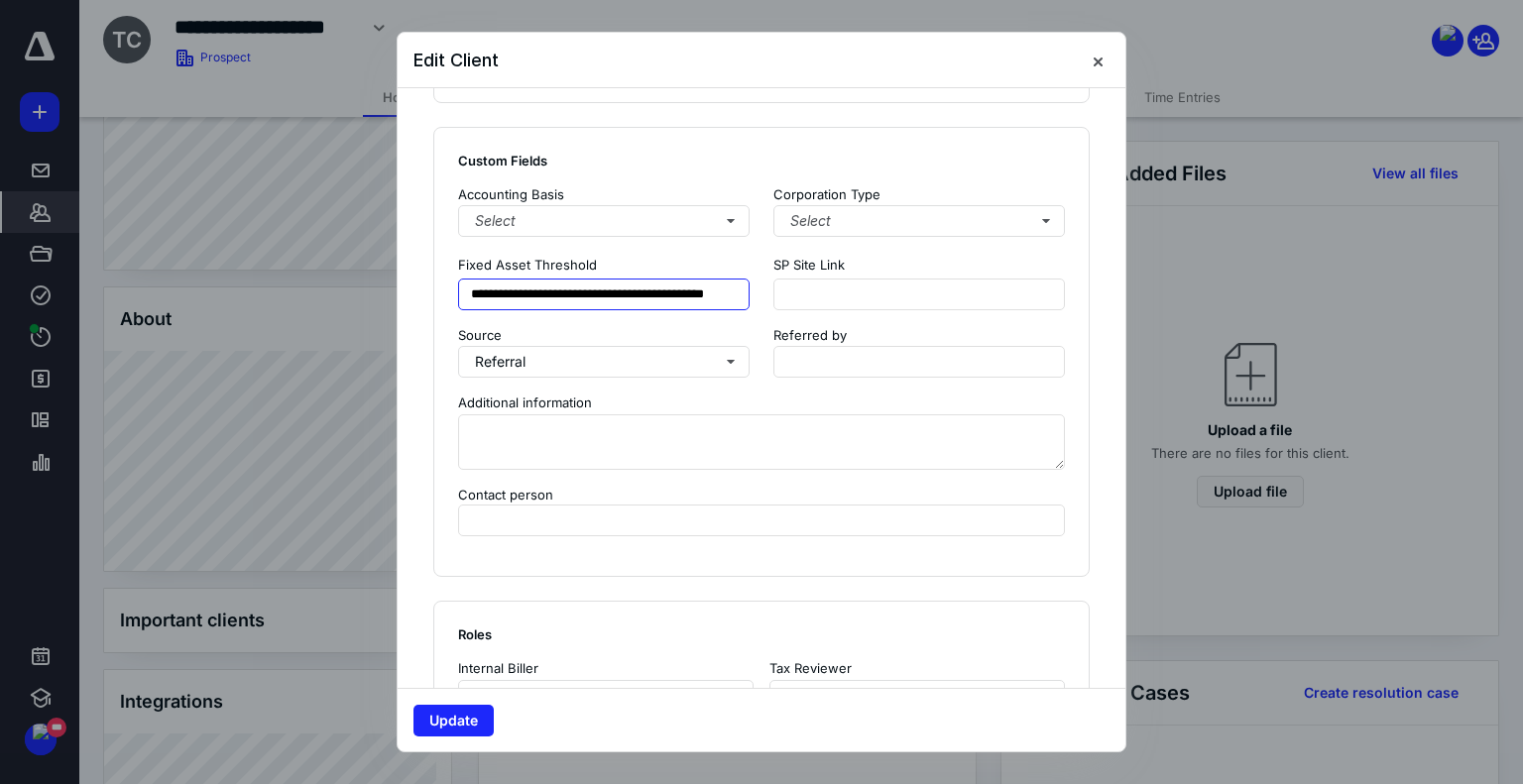 click on "**********" at bounding box center (604, 294) 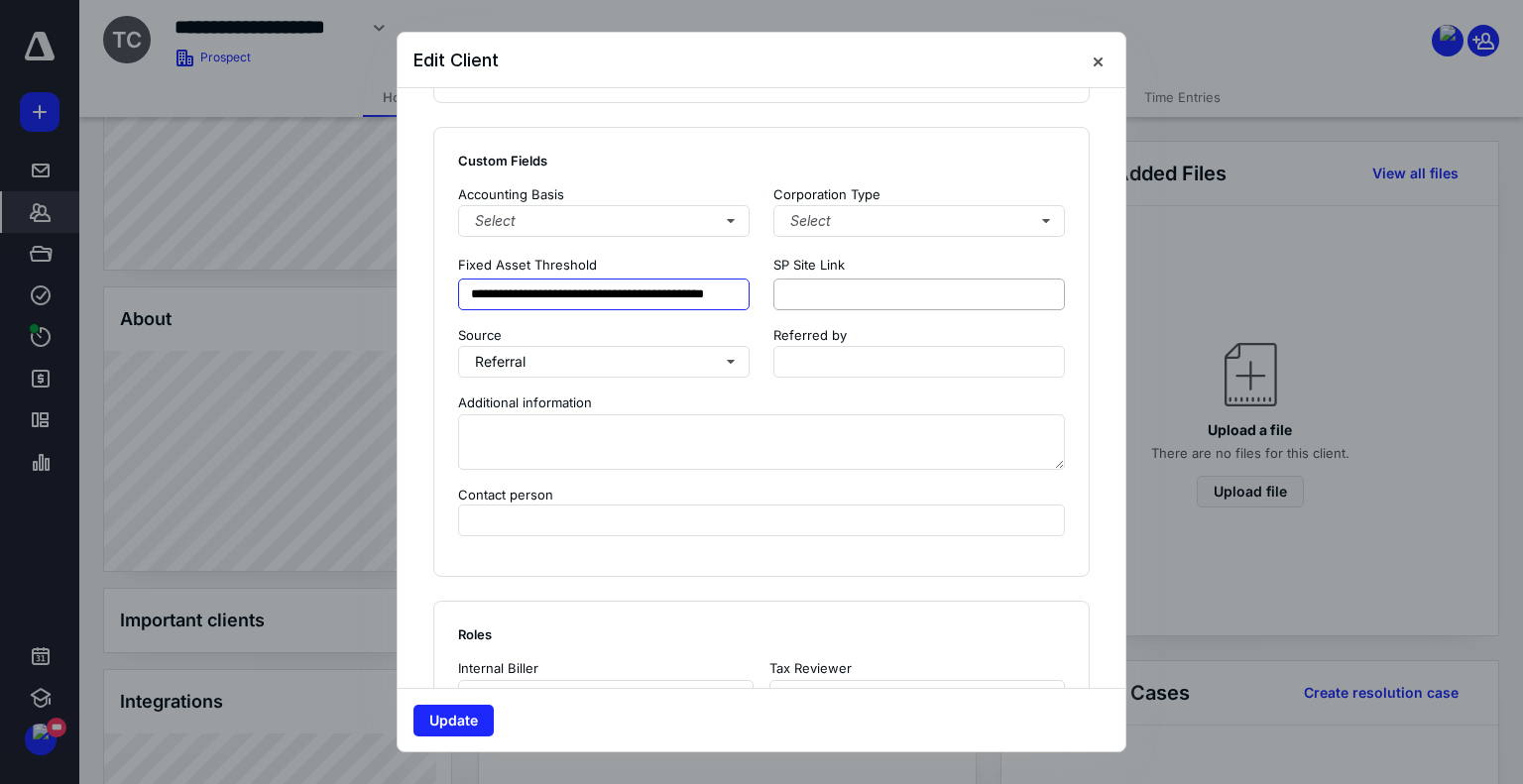 scroll, scrollTop: 0, scrollLeft: 80, axis: horizontal 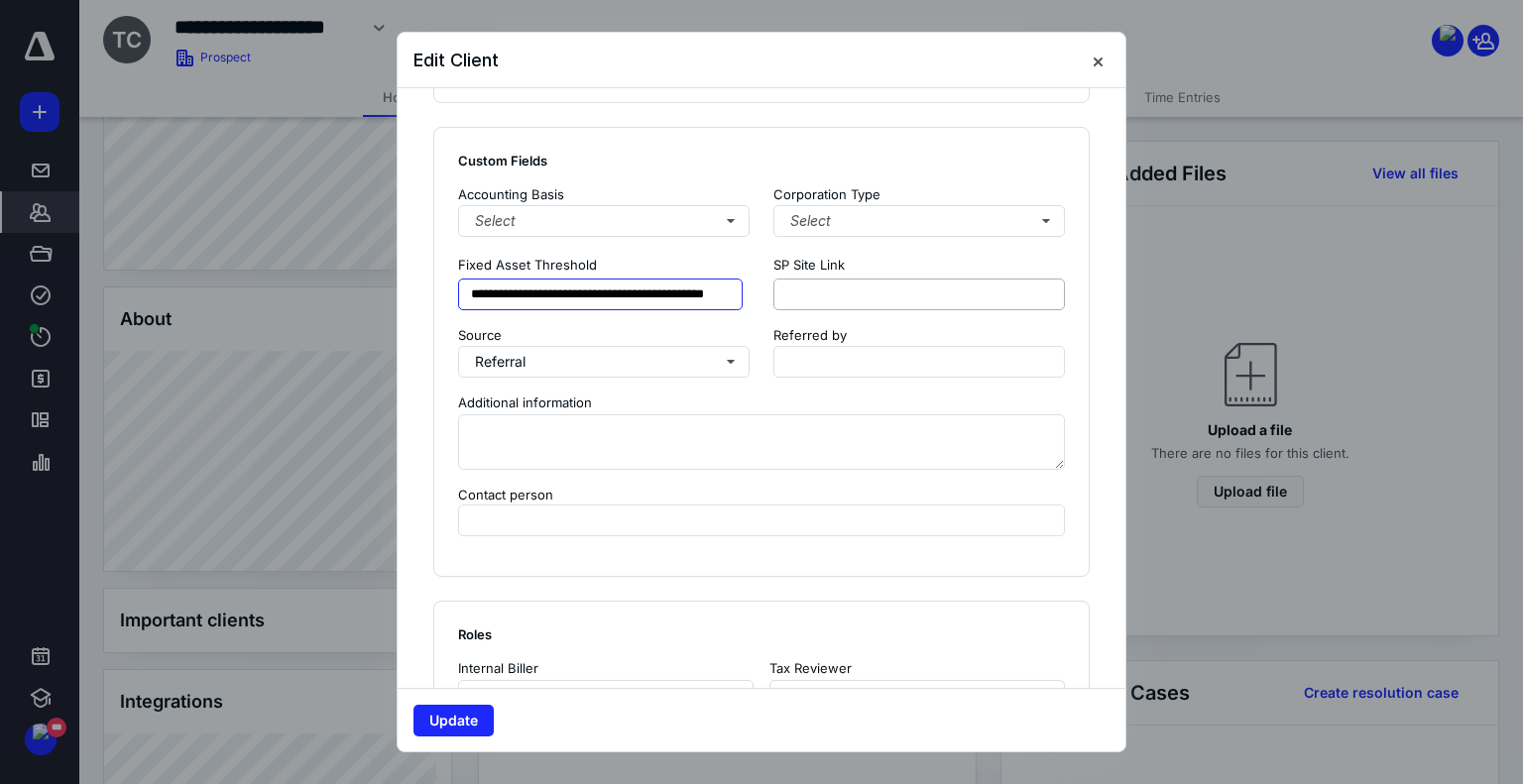 drag, startPoint x: 467, startPoint y: 290, endPoint x: 836, endPoint y: 291, distance: 369.00136 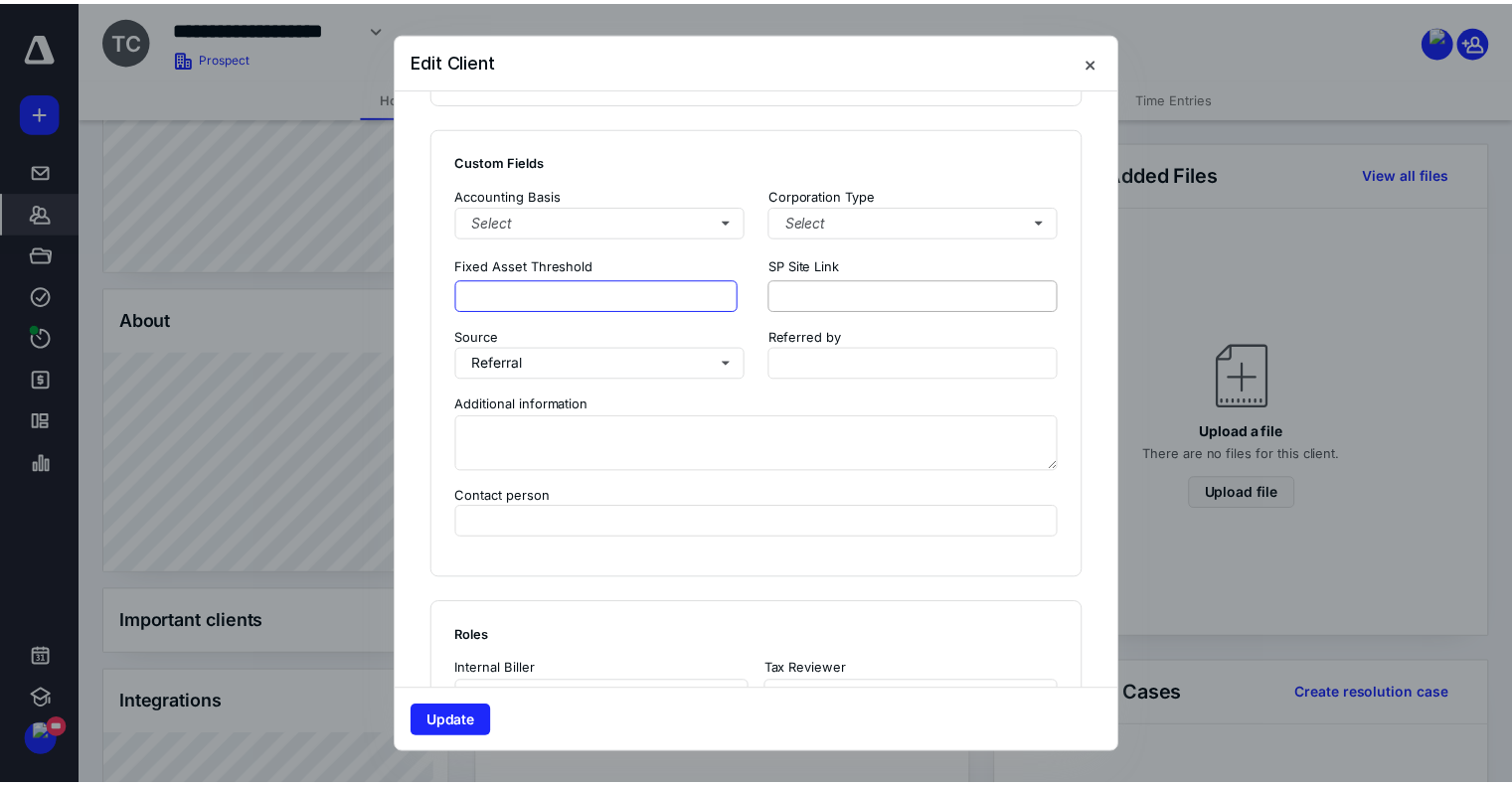 scroll, scrollTop: 0, scrollLeft: 0, axis: both 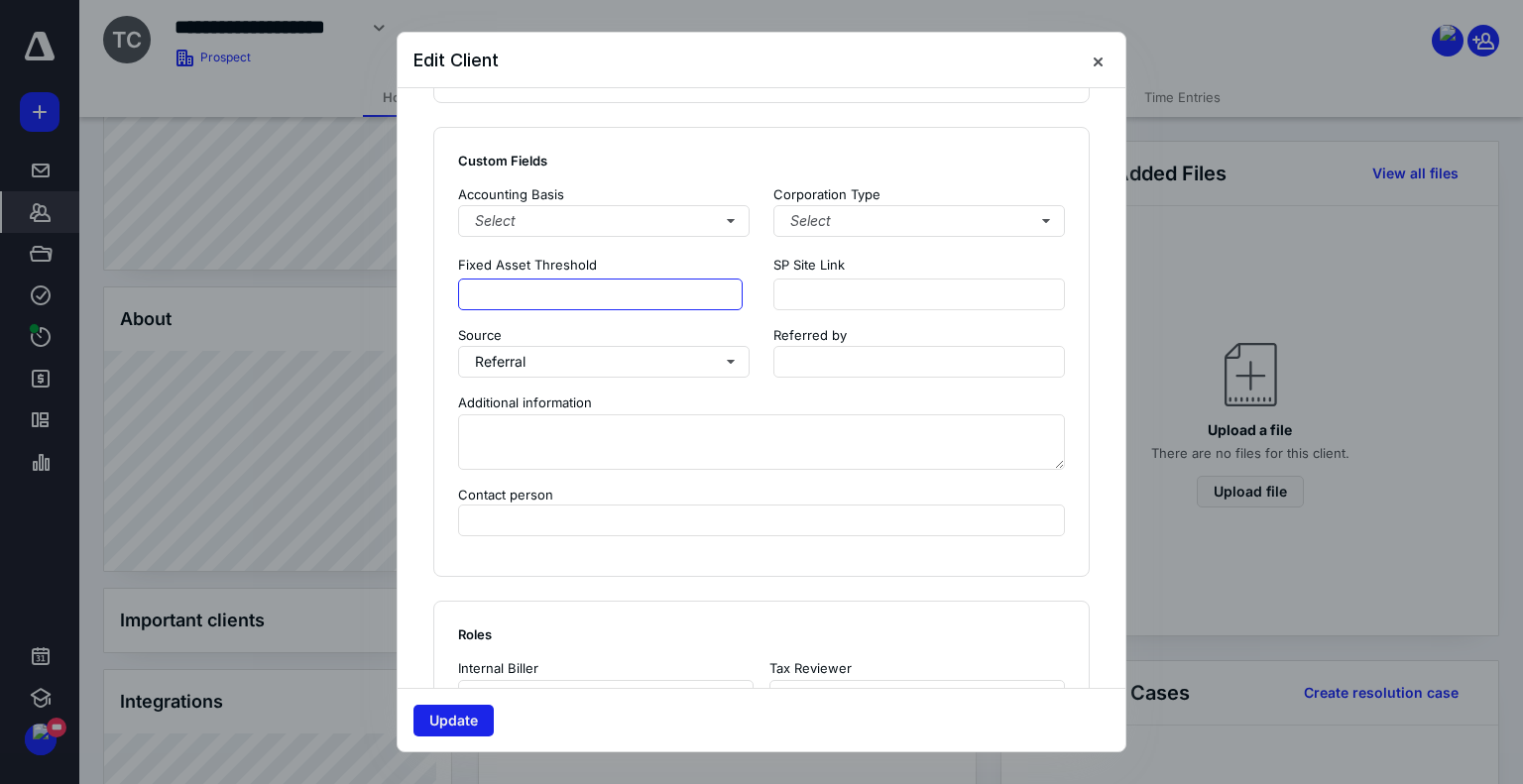 type 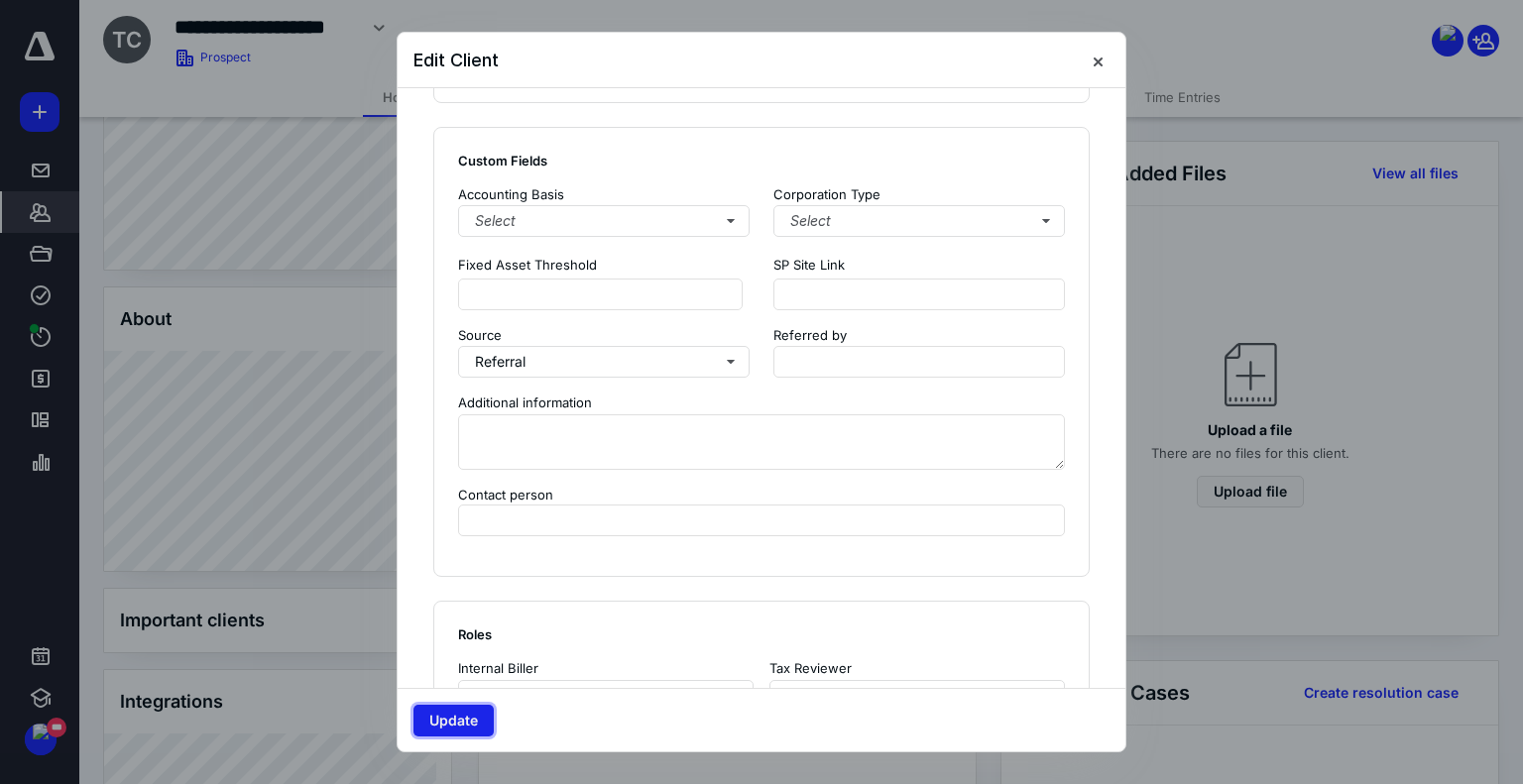 click on "Update" at bounding box center [453, 721] 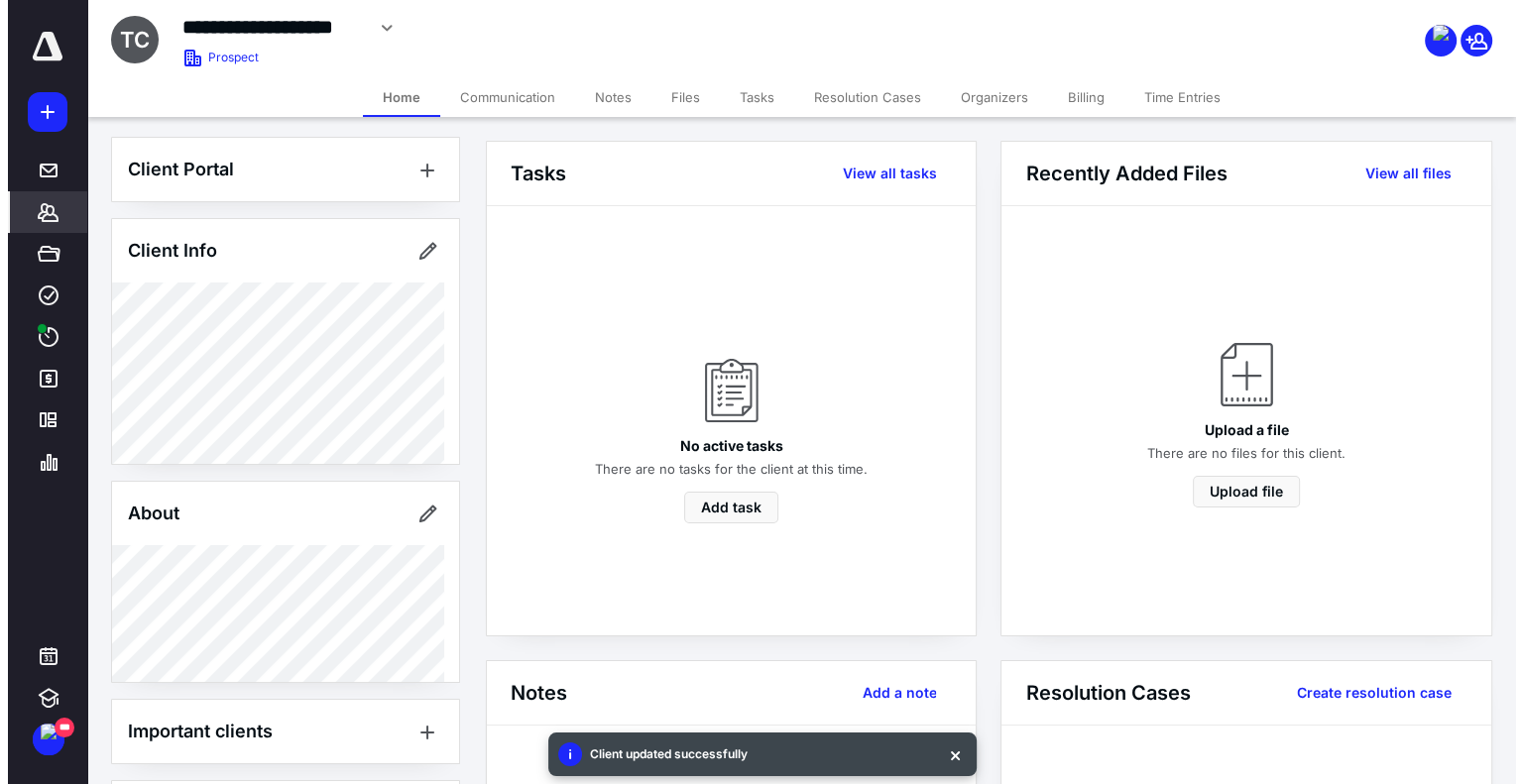 scroll, scrollTop: 0, scrollLeft: 0, axis: both 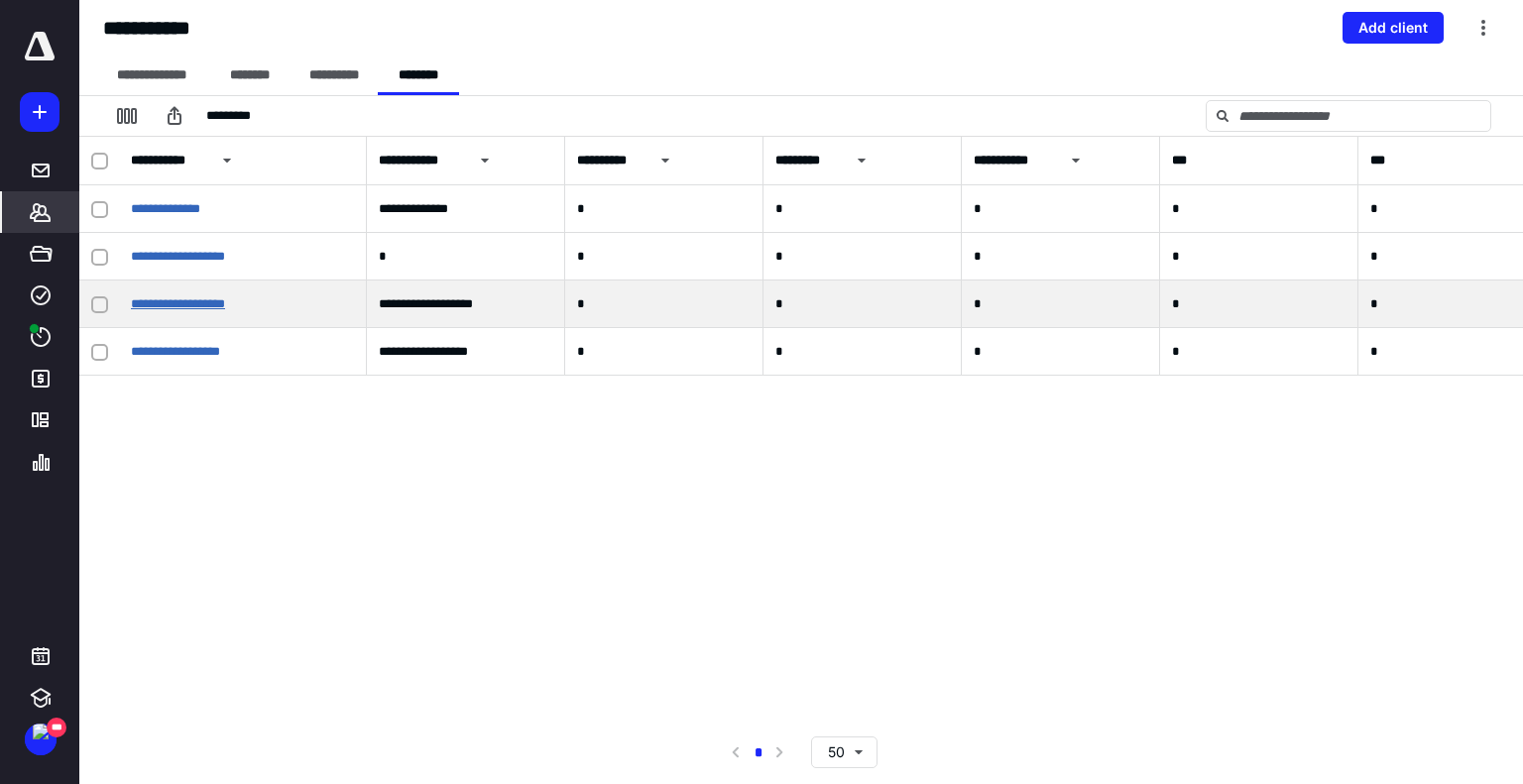 click on "**********" at bounding box center [177, 303] 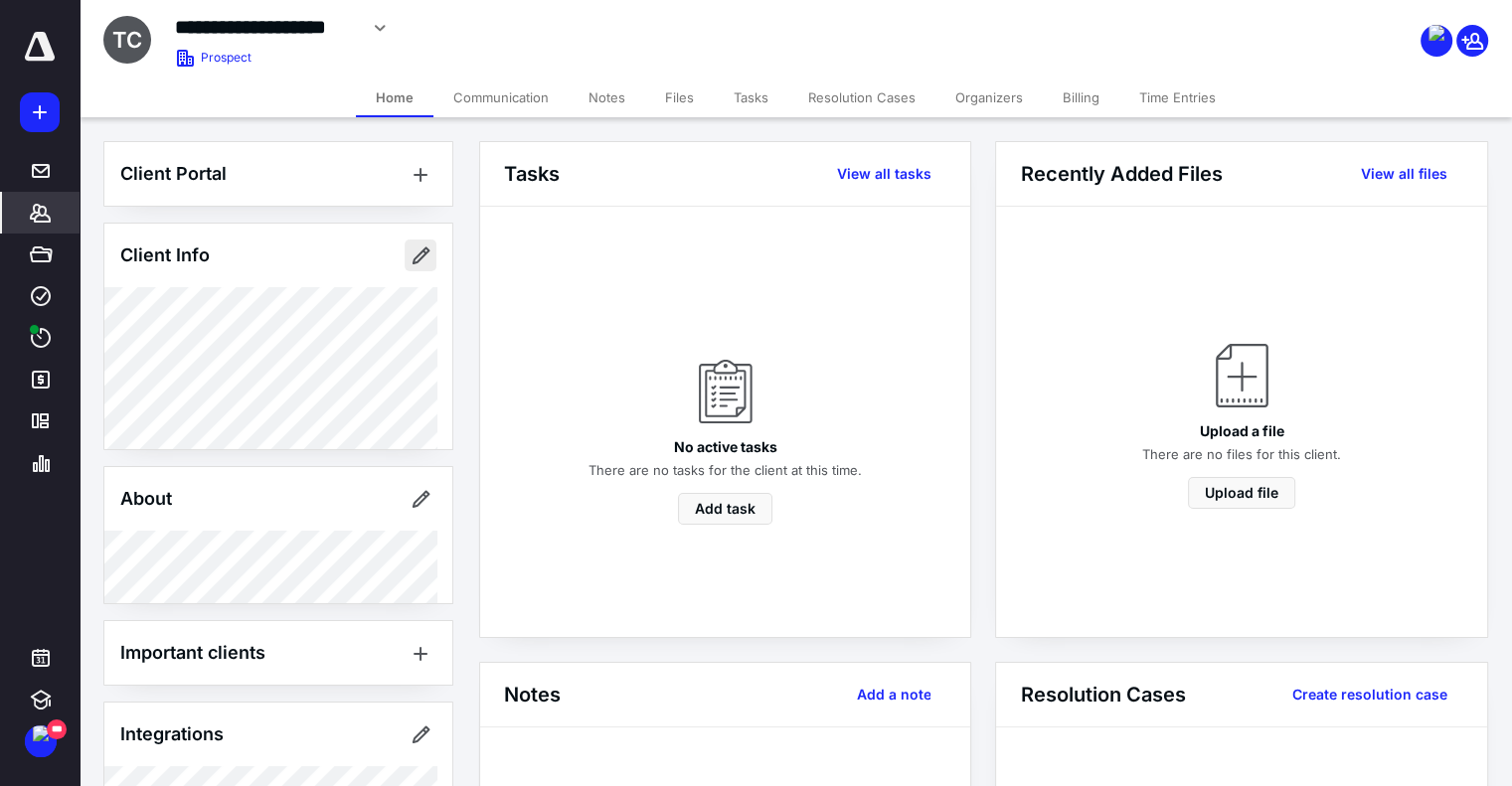 click at bounding box center [420, 255] 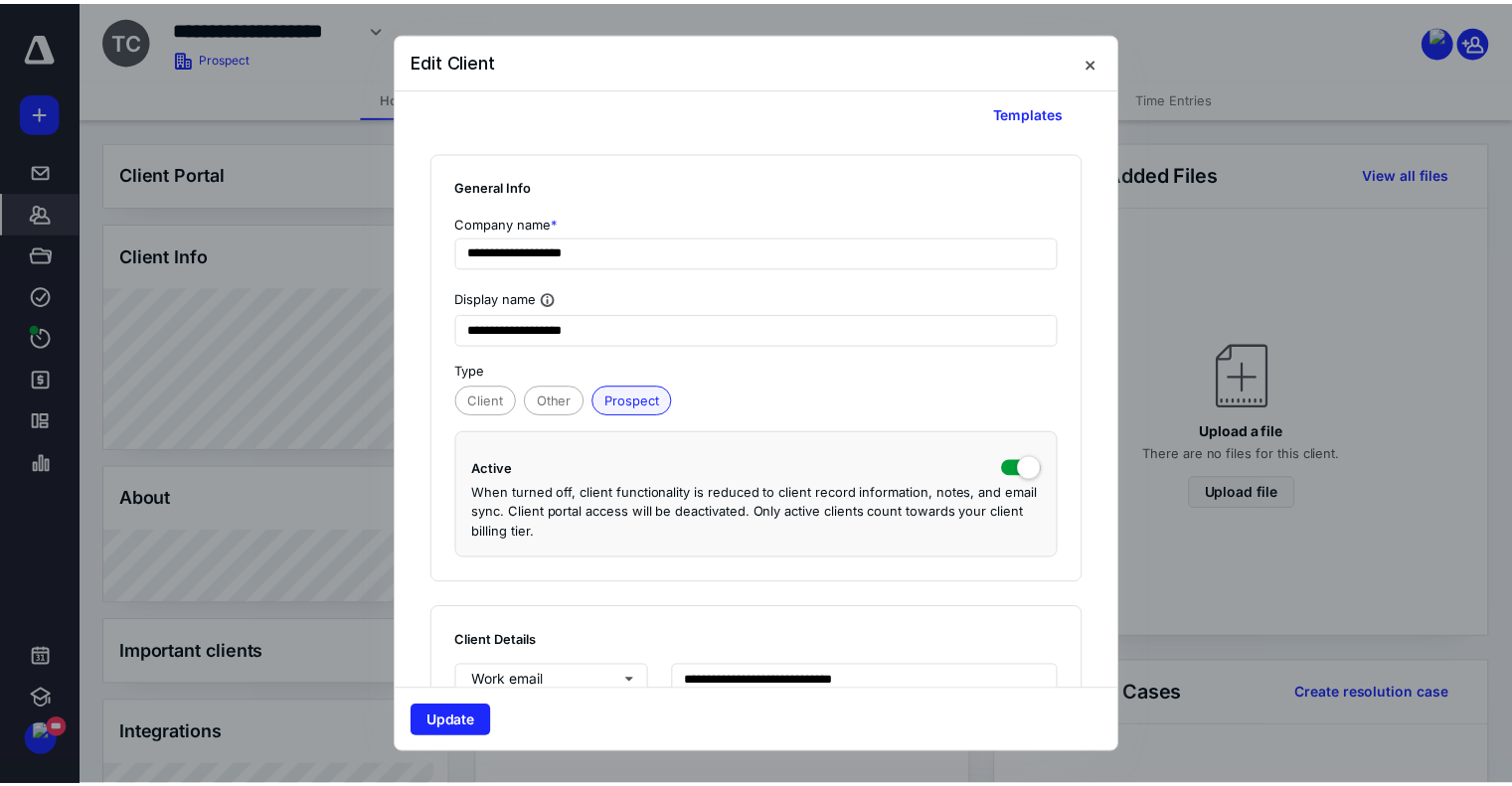 scroll, scrollTop: 0, scrollLeft: 0, axis: both 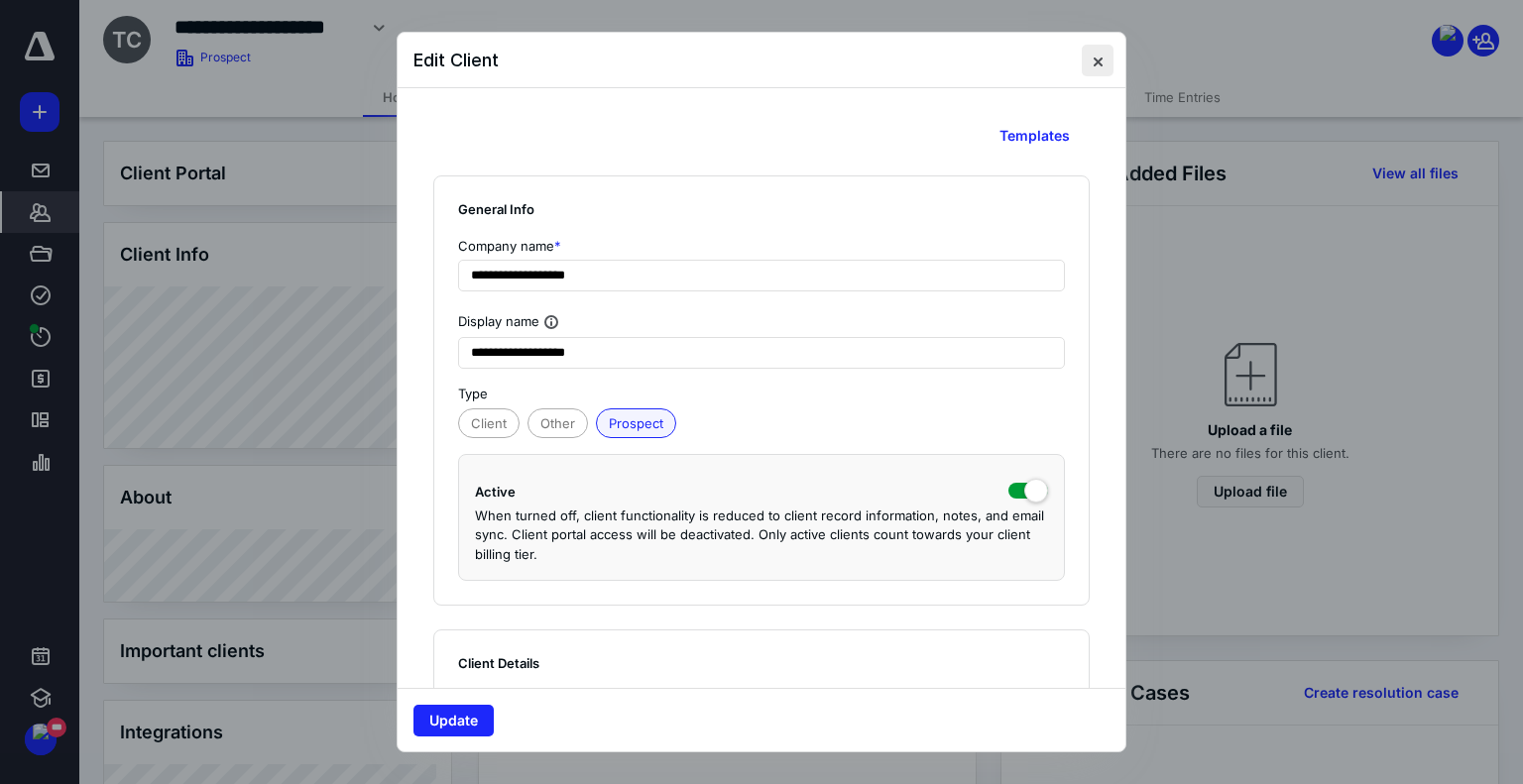 click at bounding box center (1098, 60) 